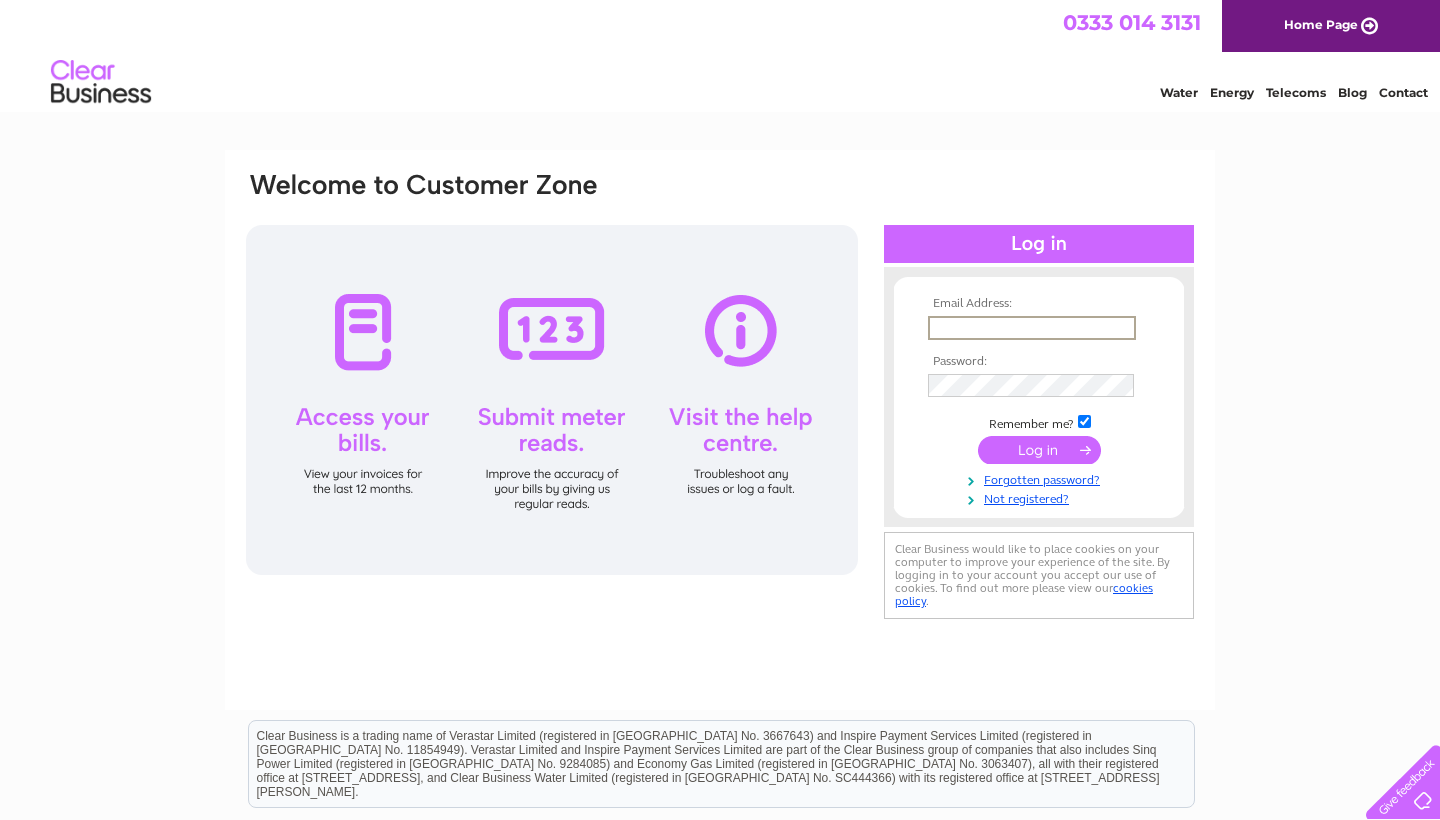scroll, scrollTop: 0, scrollLeft: 0, axis: both 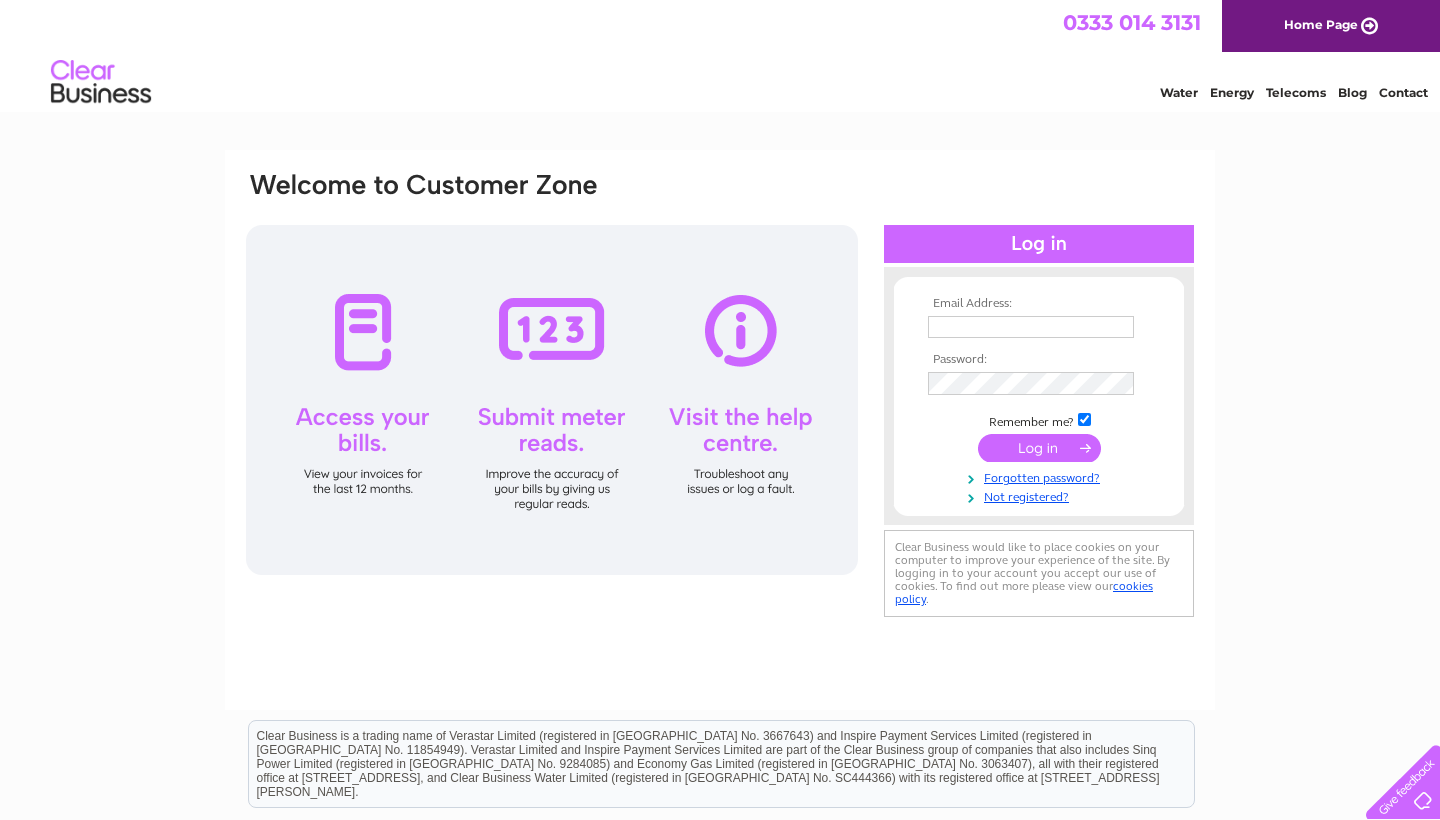 type on "wjkcarter@yahoo.co.uk" 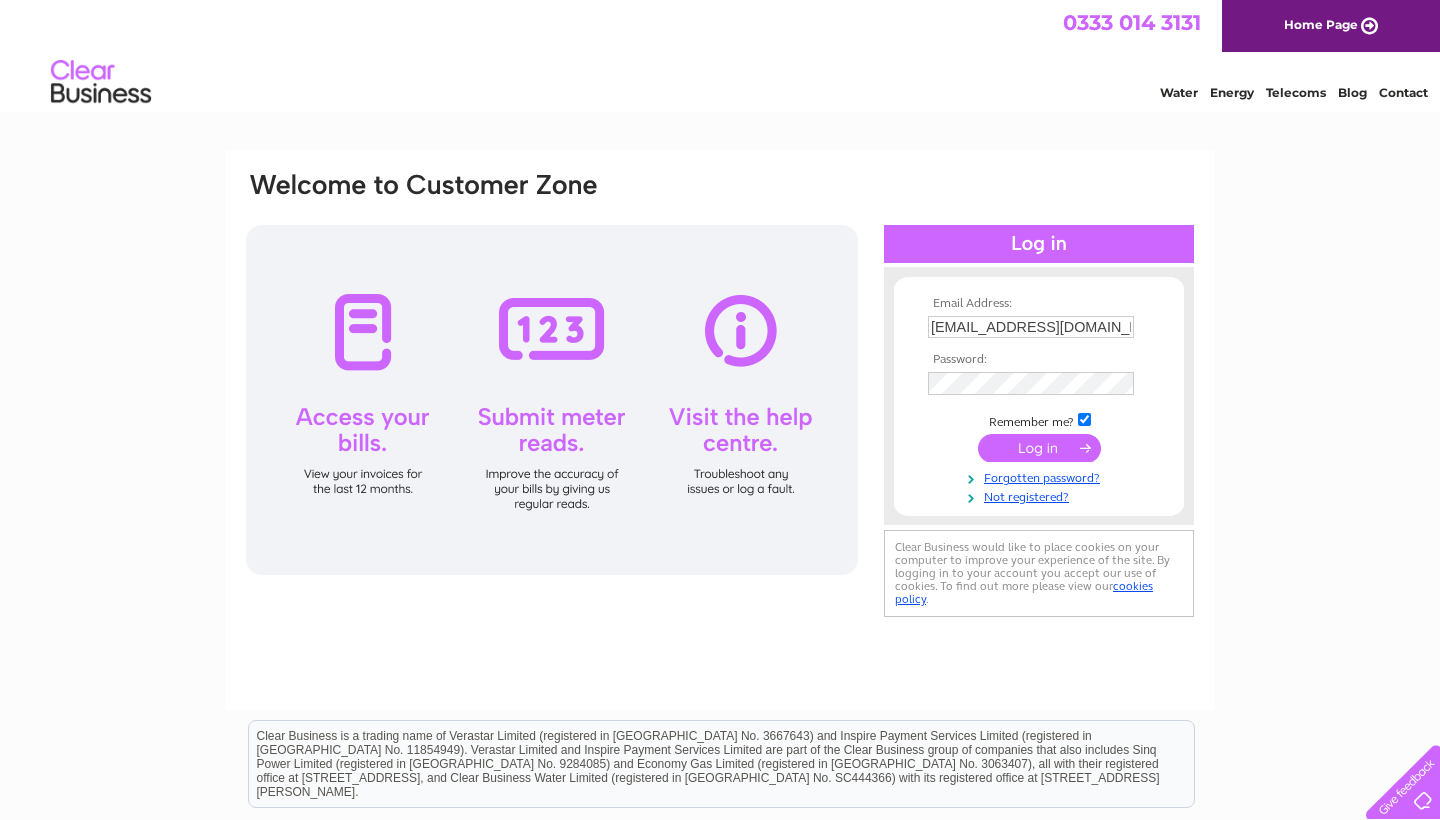 click at bounding box center [1039, 448] 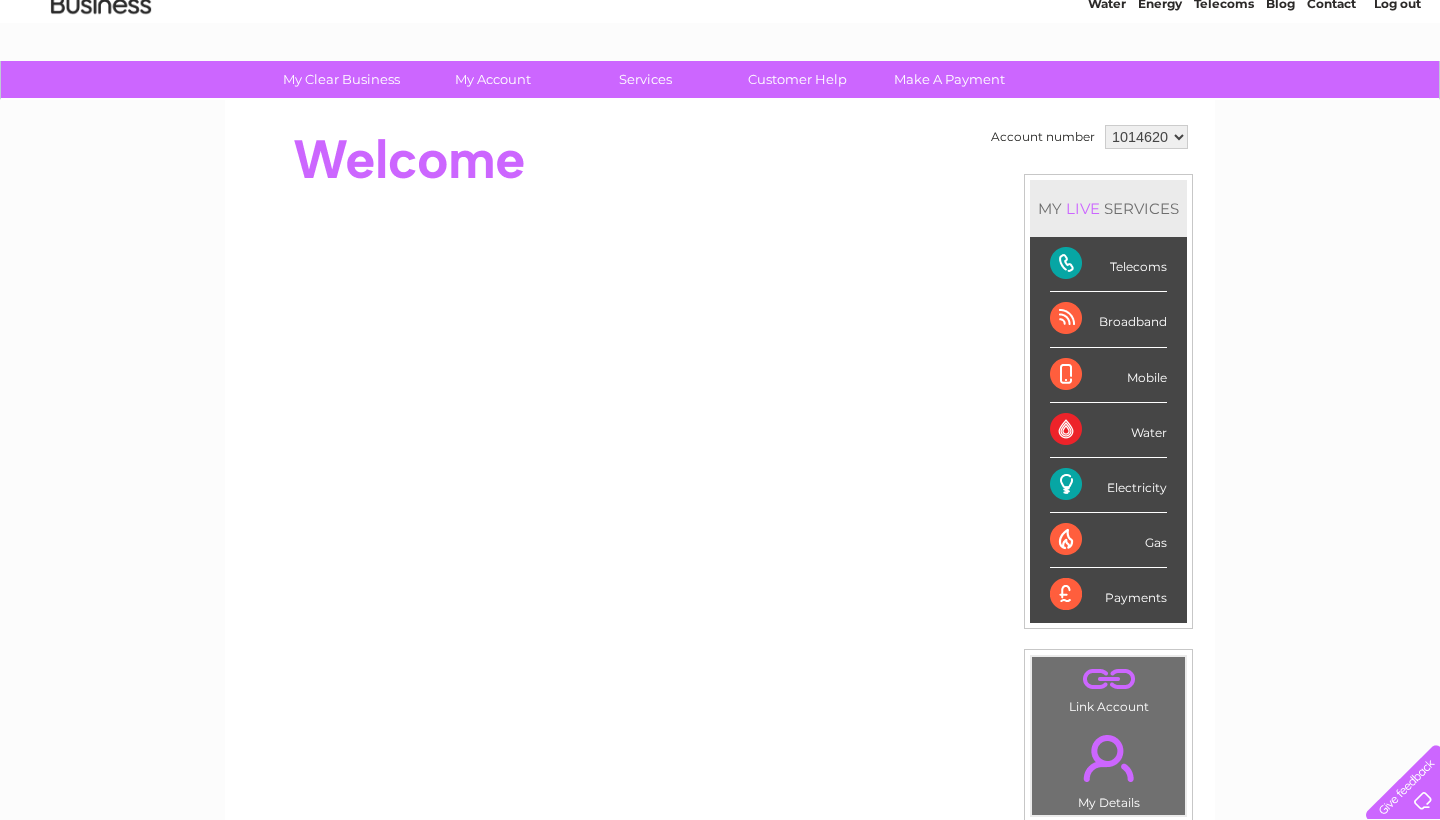 scroll, scrollTop: 84, scrollLeft: 0, axis: vertical 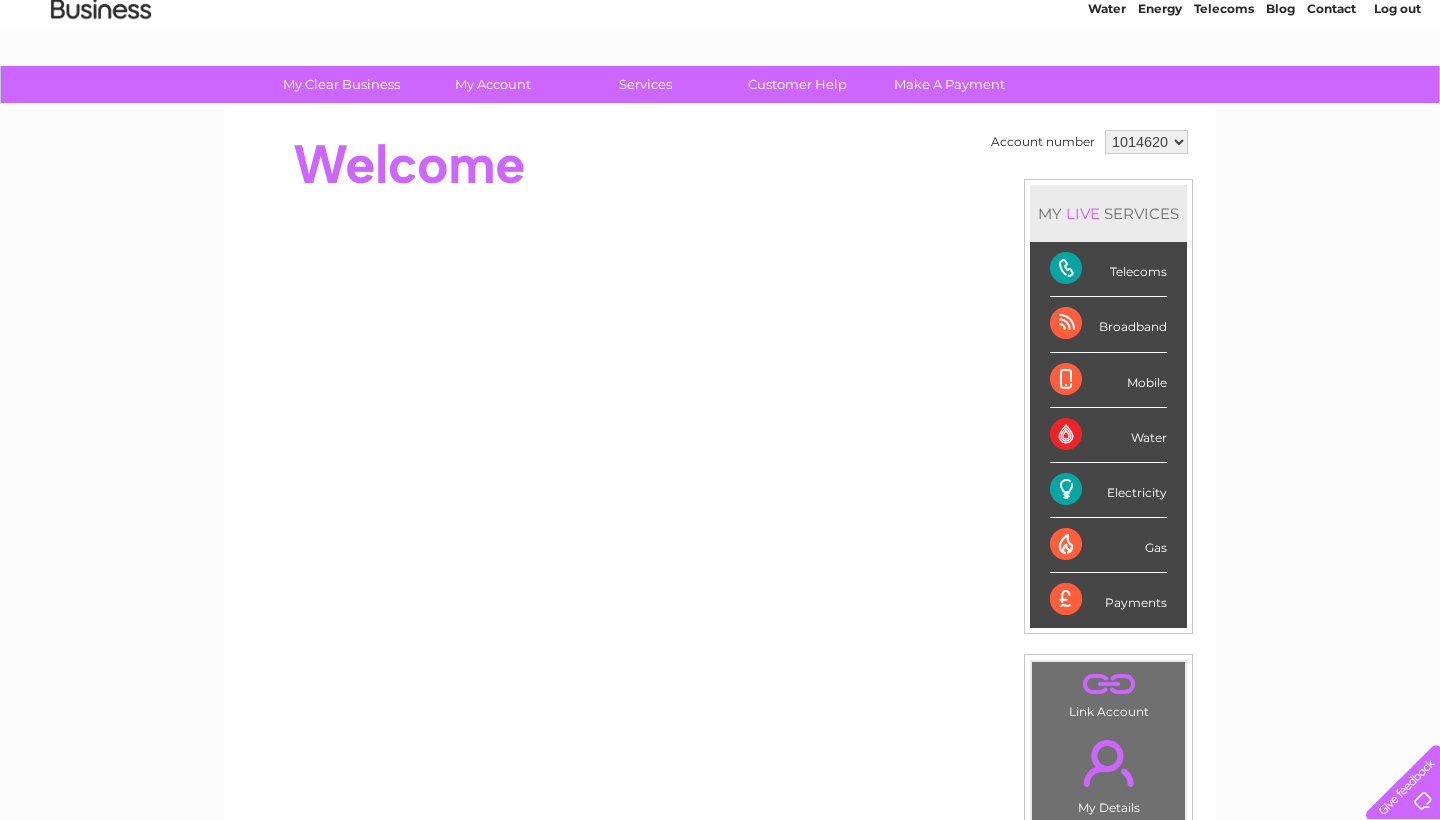 click on "Electricity" at bounding box center (1108, 490) 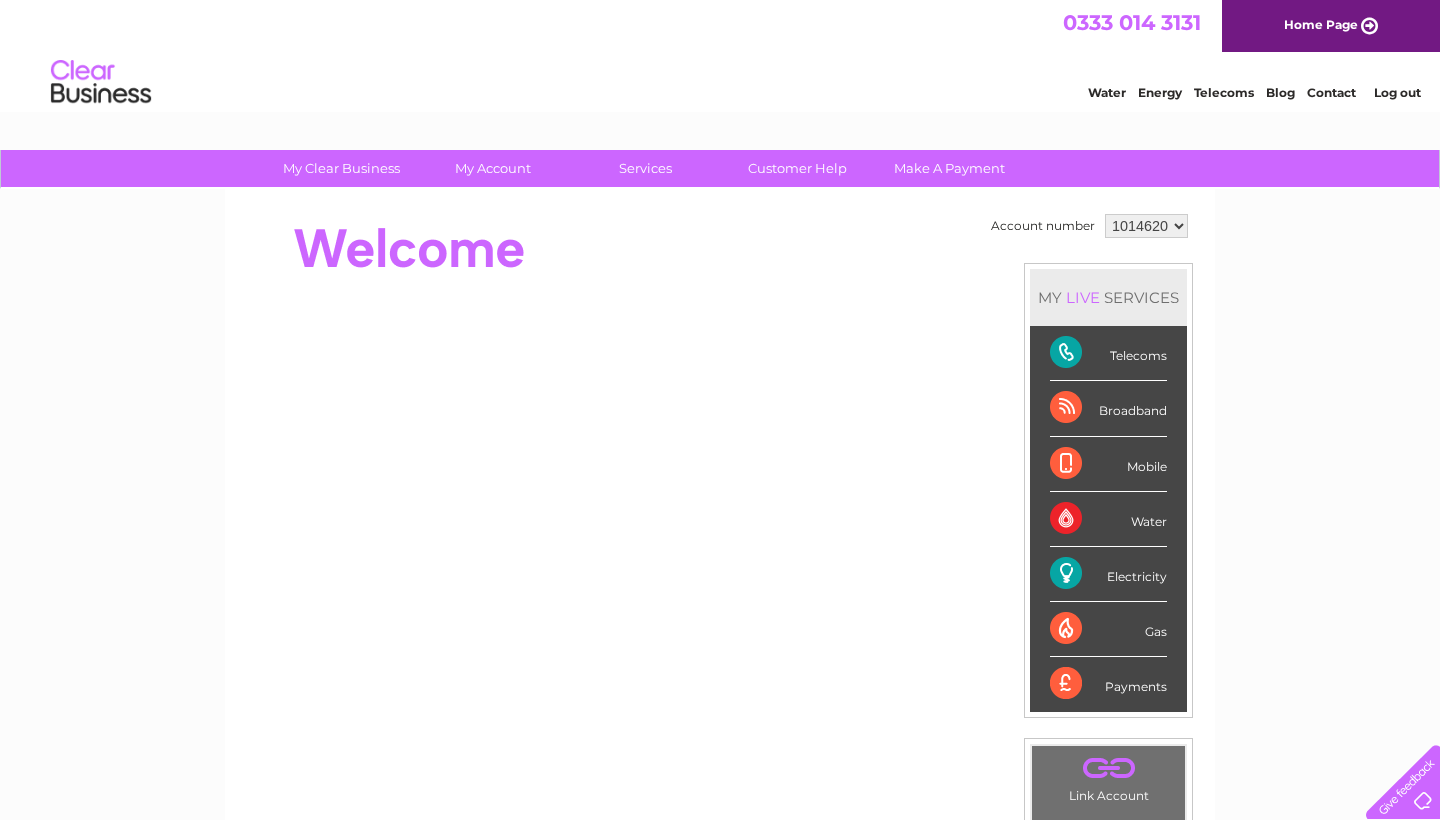 scroll, scrollTop: 0, scrollLeft: 0, axis: both 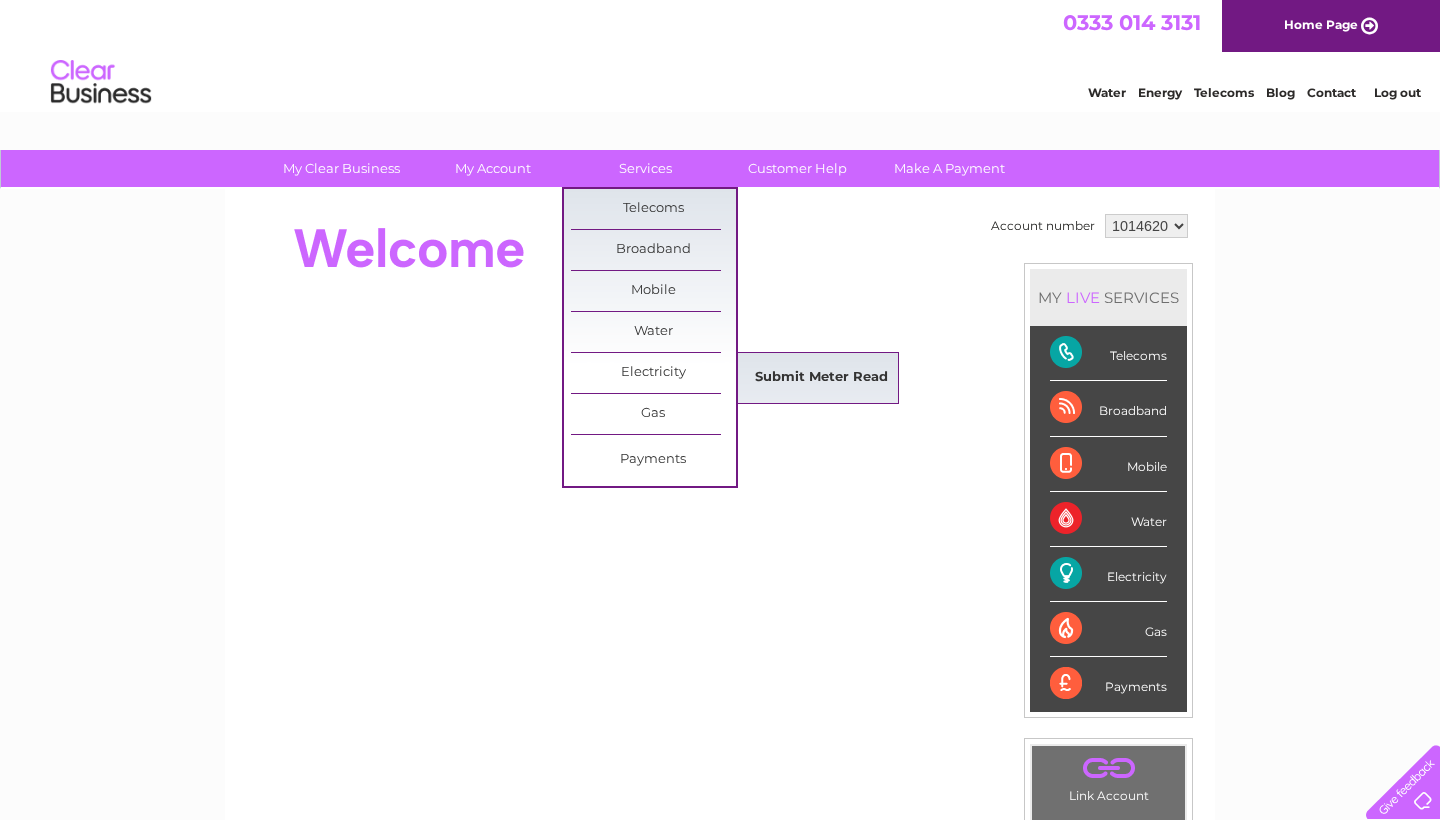 click on "Submit Meter Read" at bounding box center (821, 378) 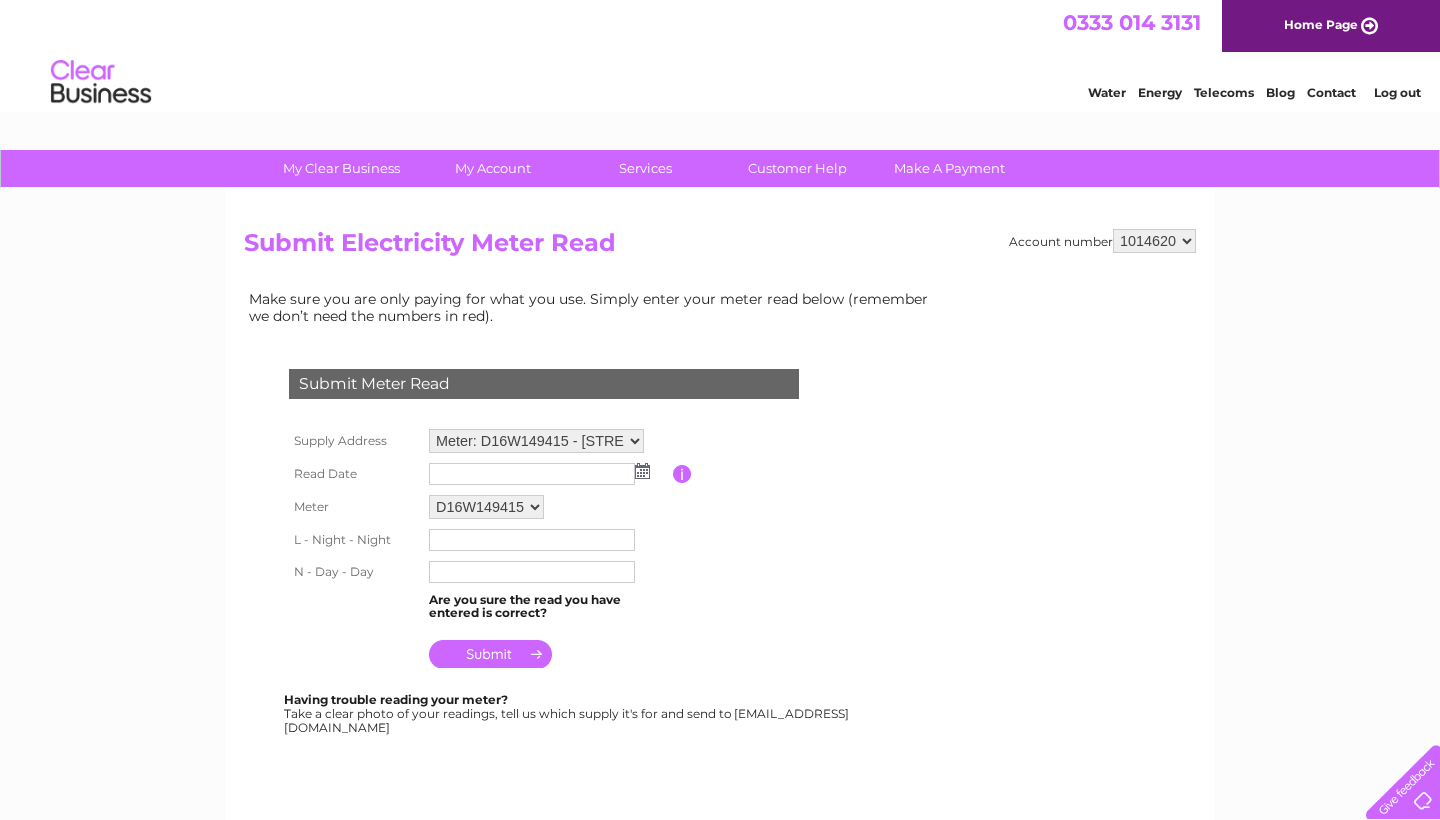 scroll, scrollTop: 0, scrollLeft: 0, axis: both 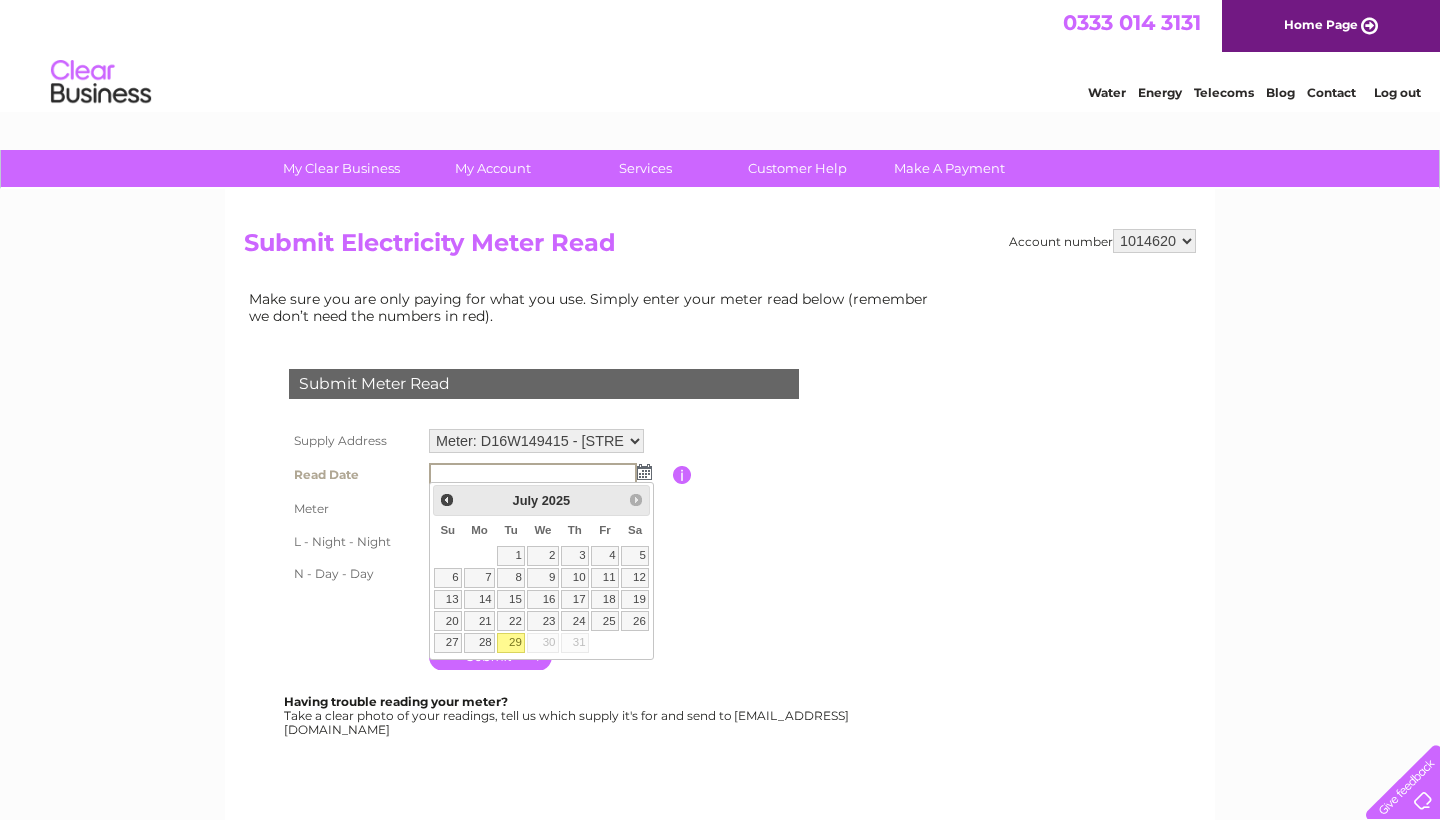 click on "29" at bounding box center (511, 643) 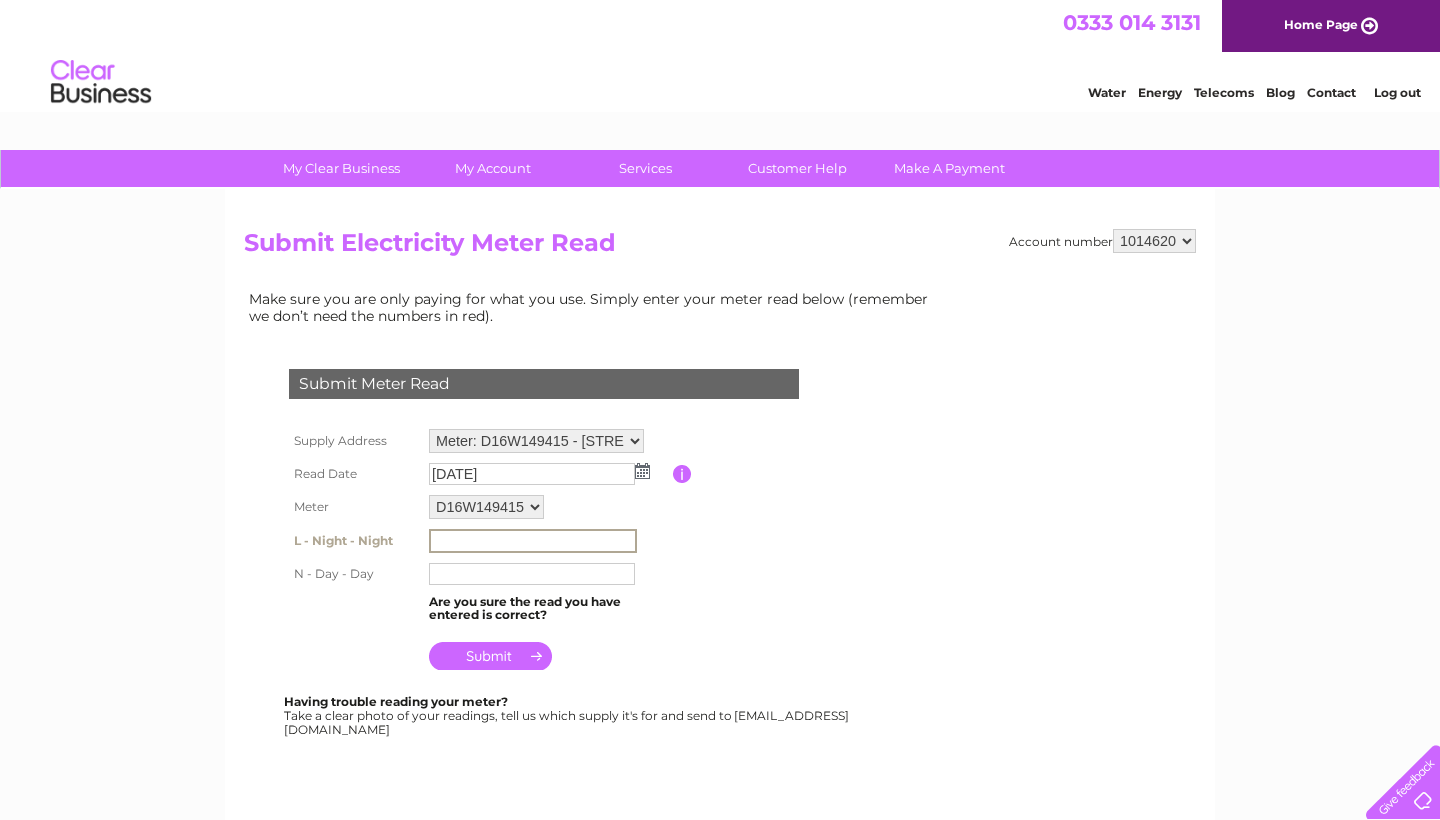click at bounding box center (533, 541) 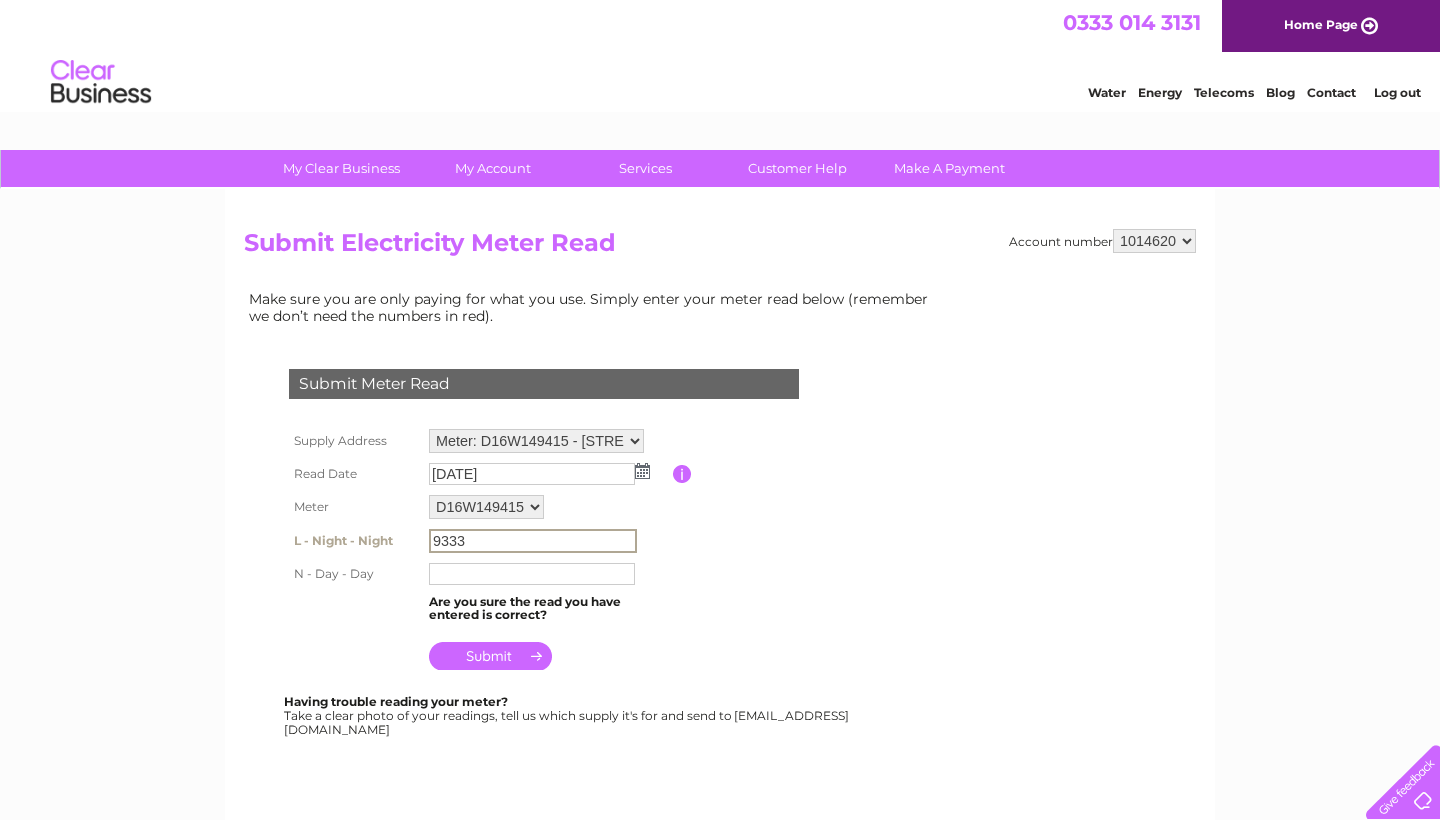 type on "9333" 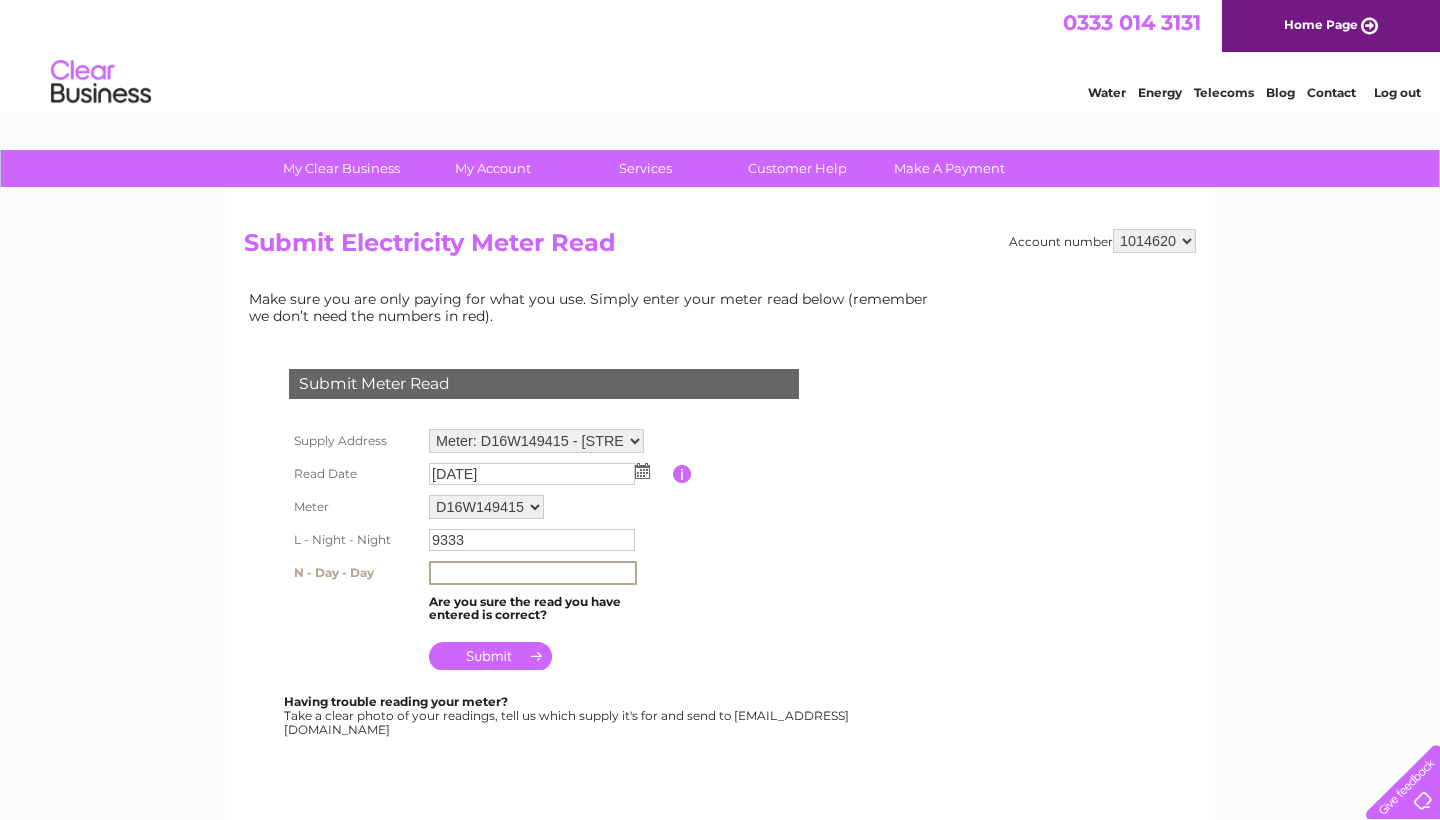 click at bounding box center (533, 573) 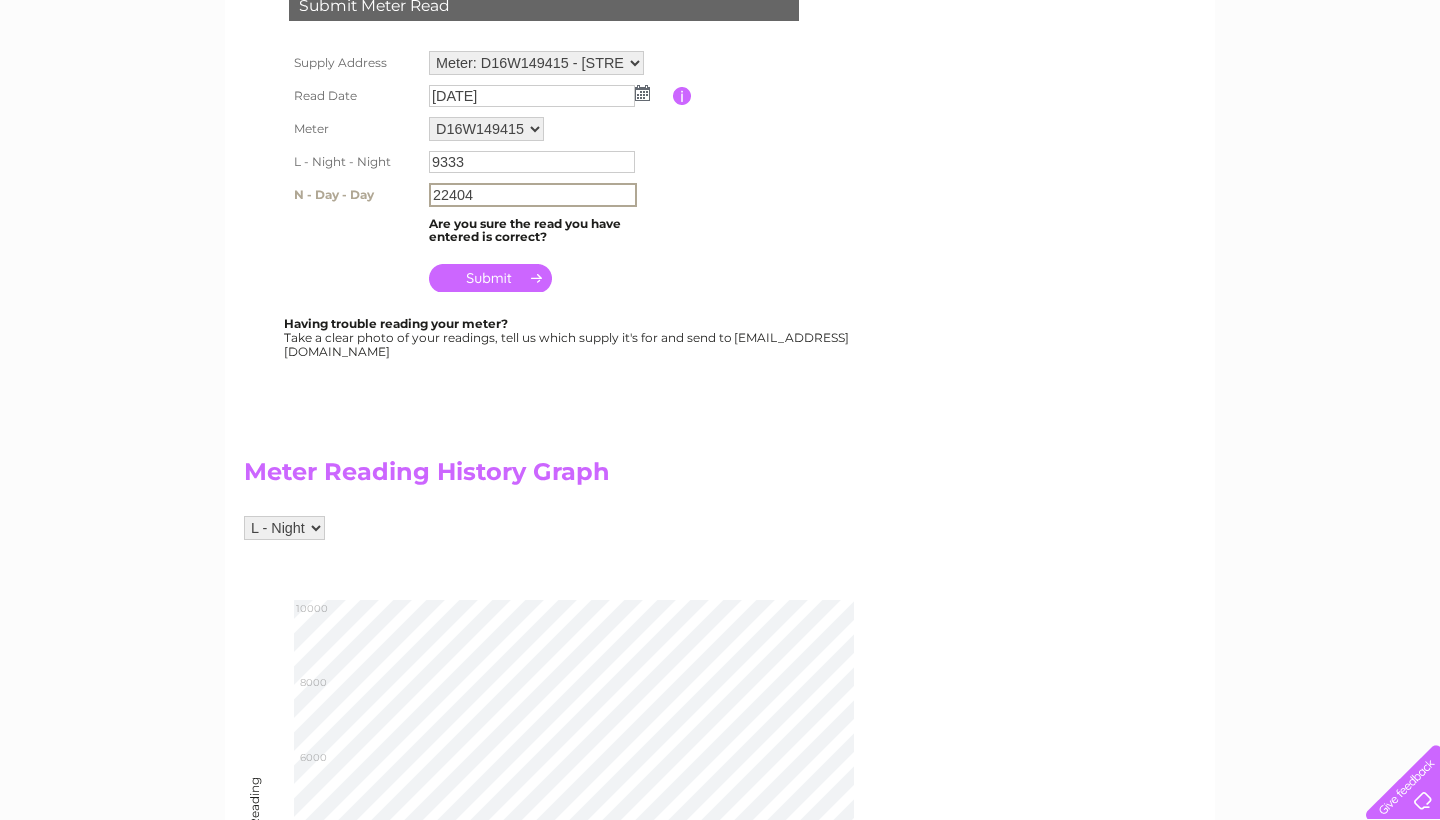 scroll, scrollTop: 401, scrollLeft: 0, axis: vertical 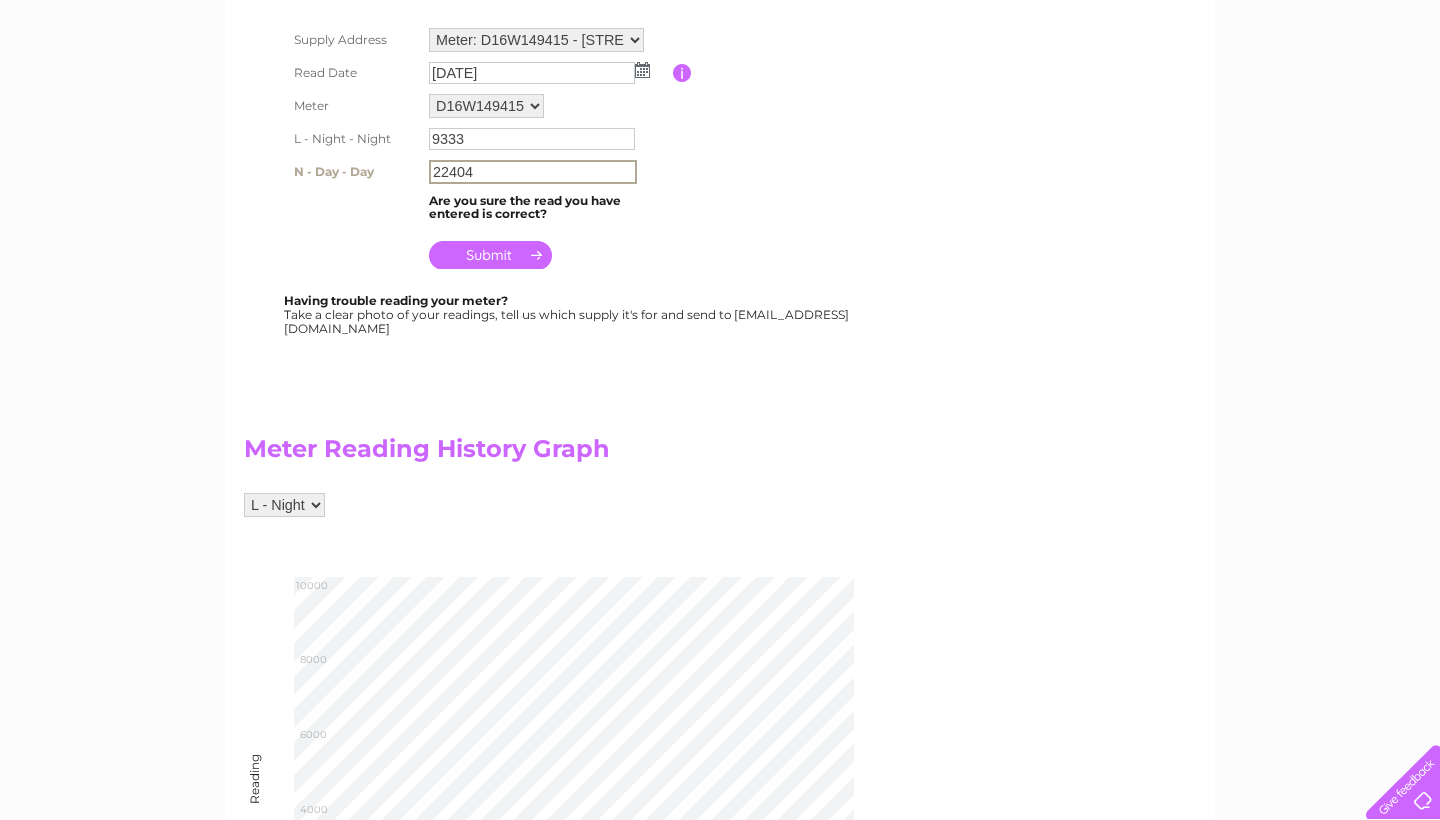 type on "22404" 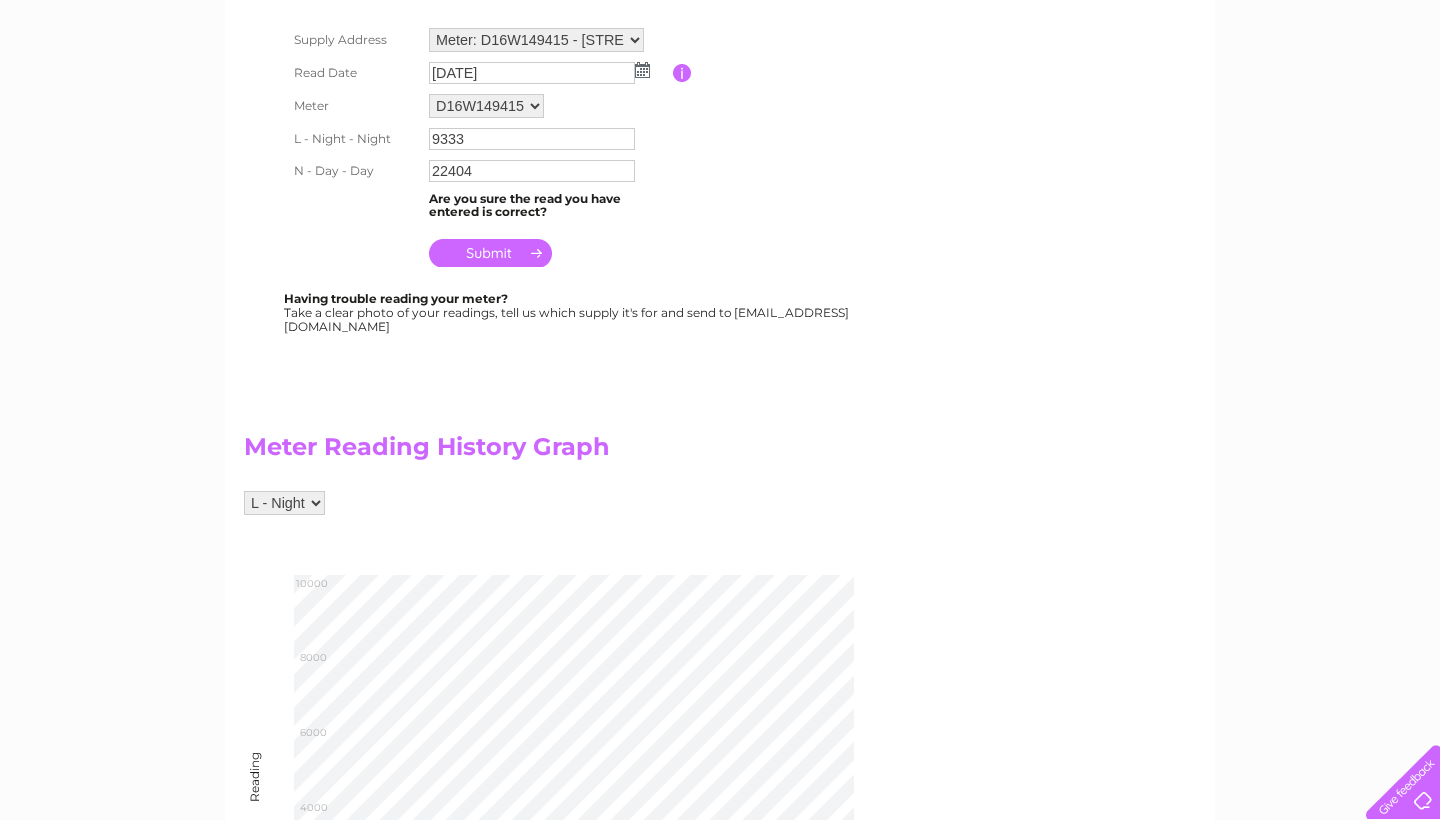 select on "250913" 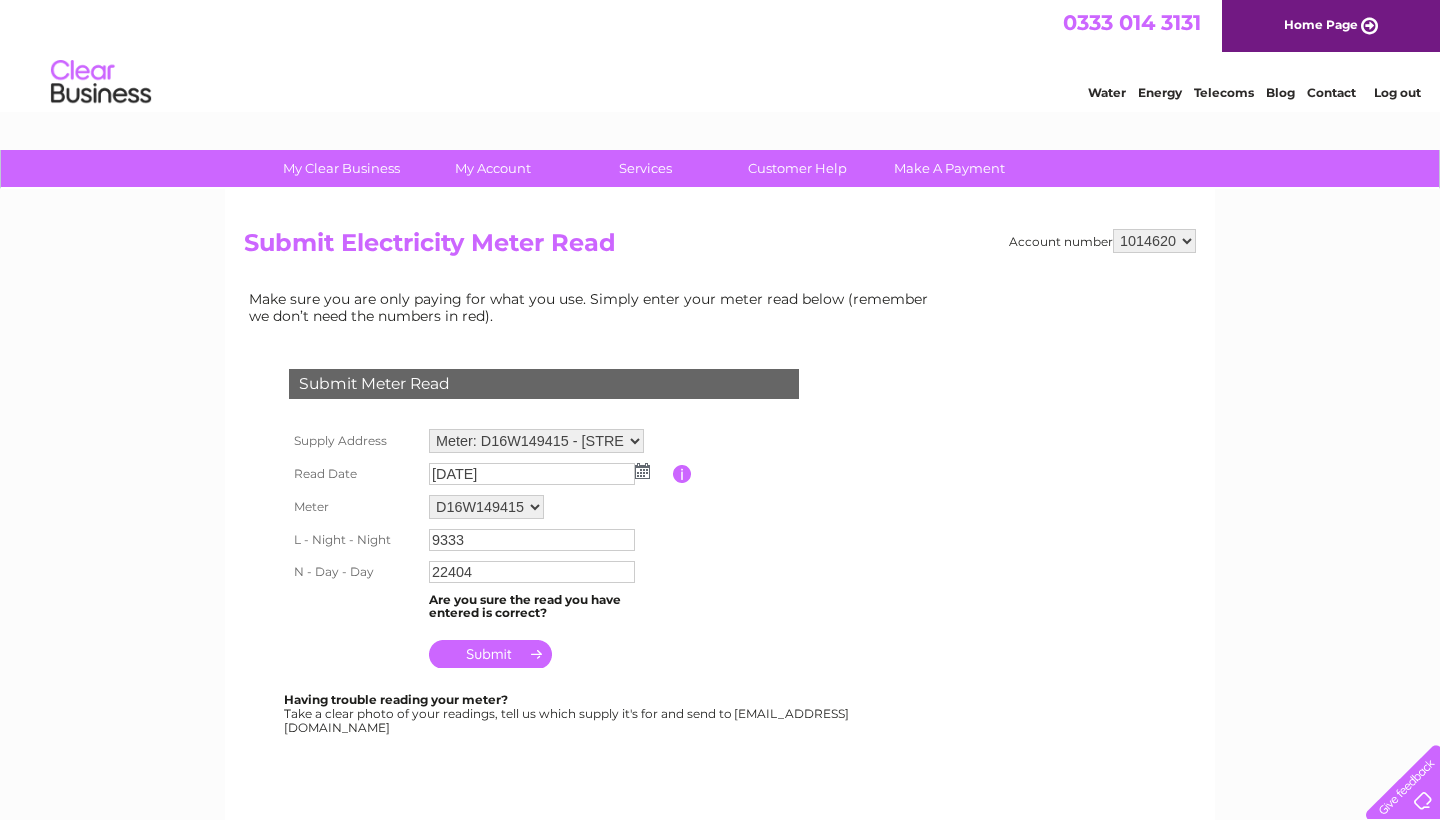 scroll, scrollTop: 0, scrollLeft: 0, axis: both 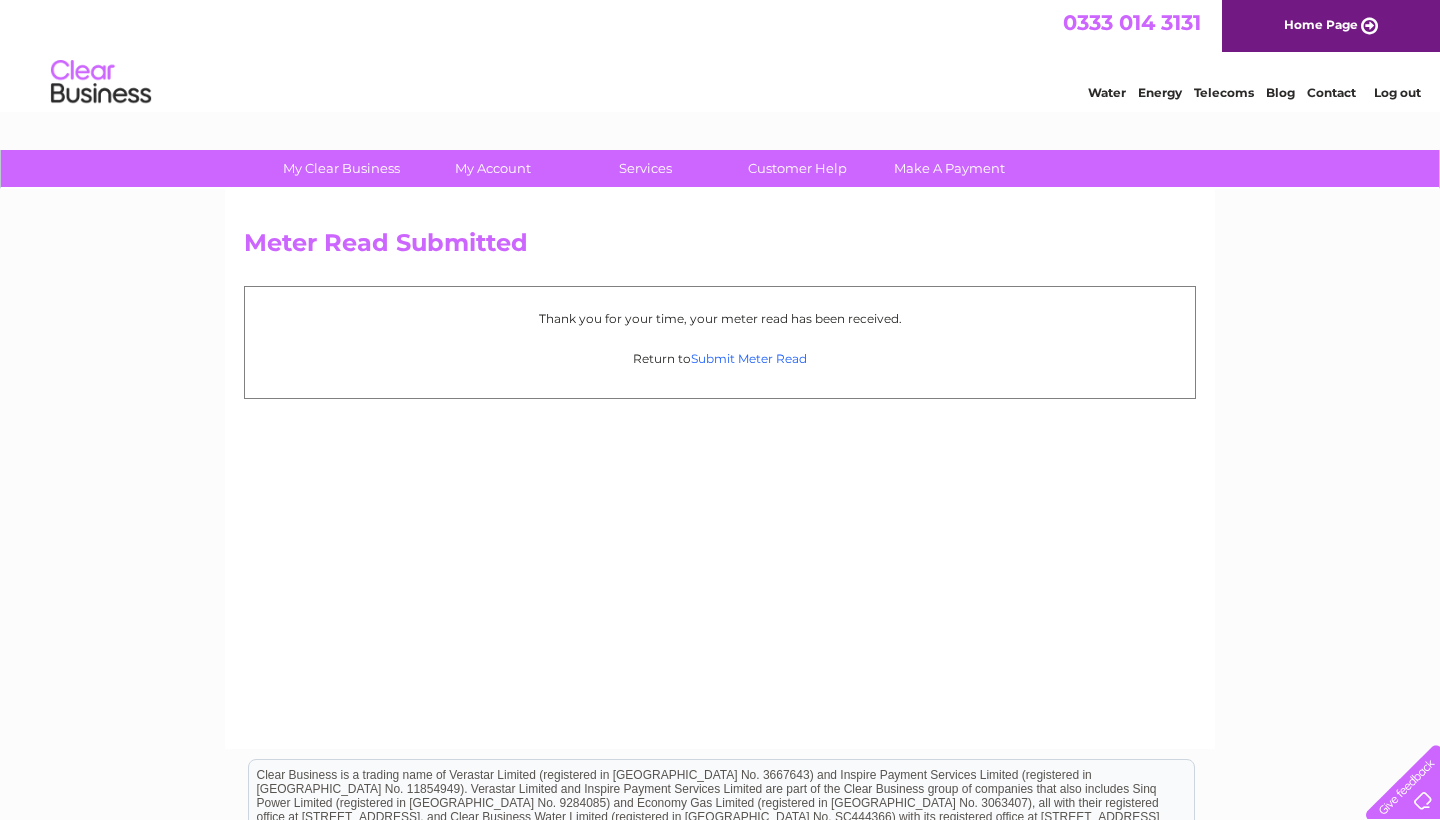 click on "Submit Meter Read" at bounding box center (749, 358) 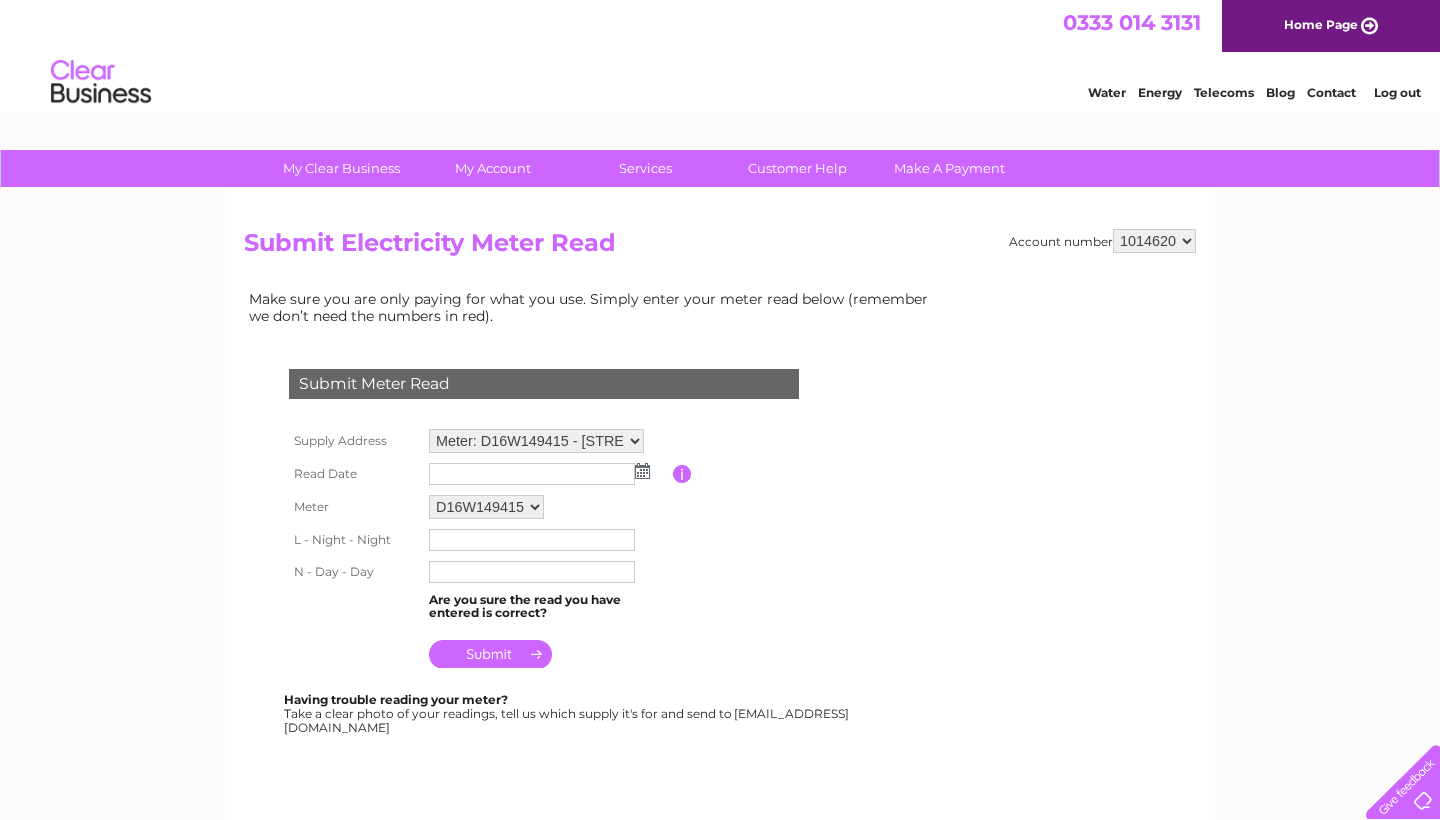 scroll, scrollTop: 0, scrollLeft: 0, axis: both 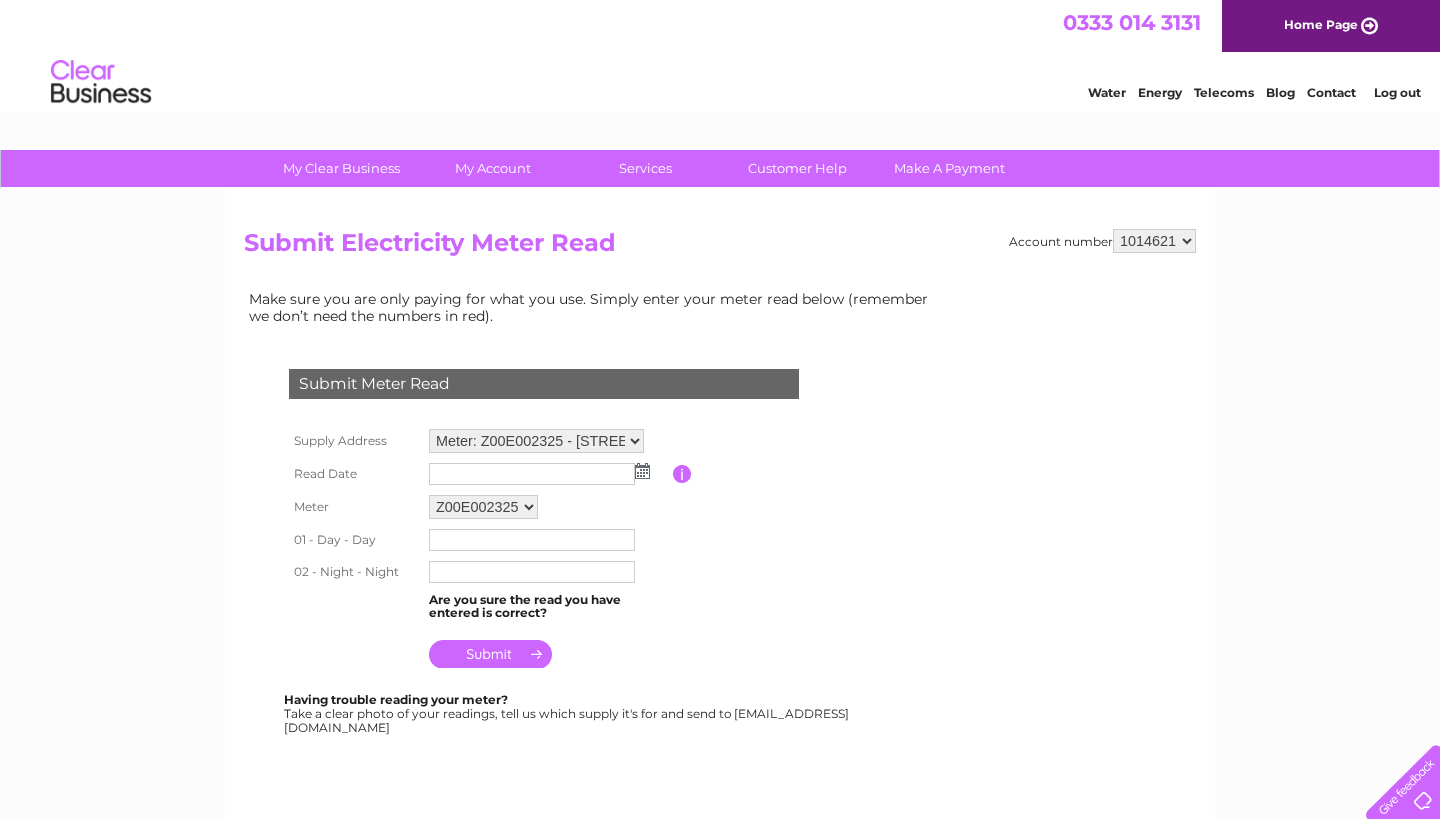 click at bounding box center [642, 471] 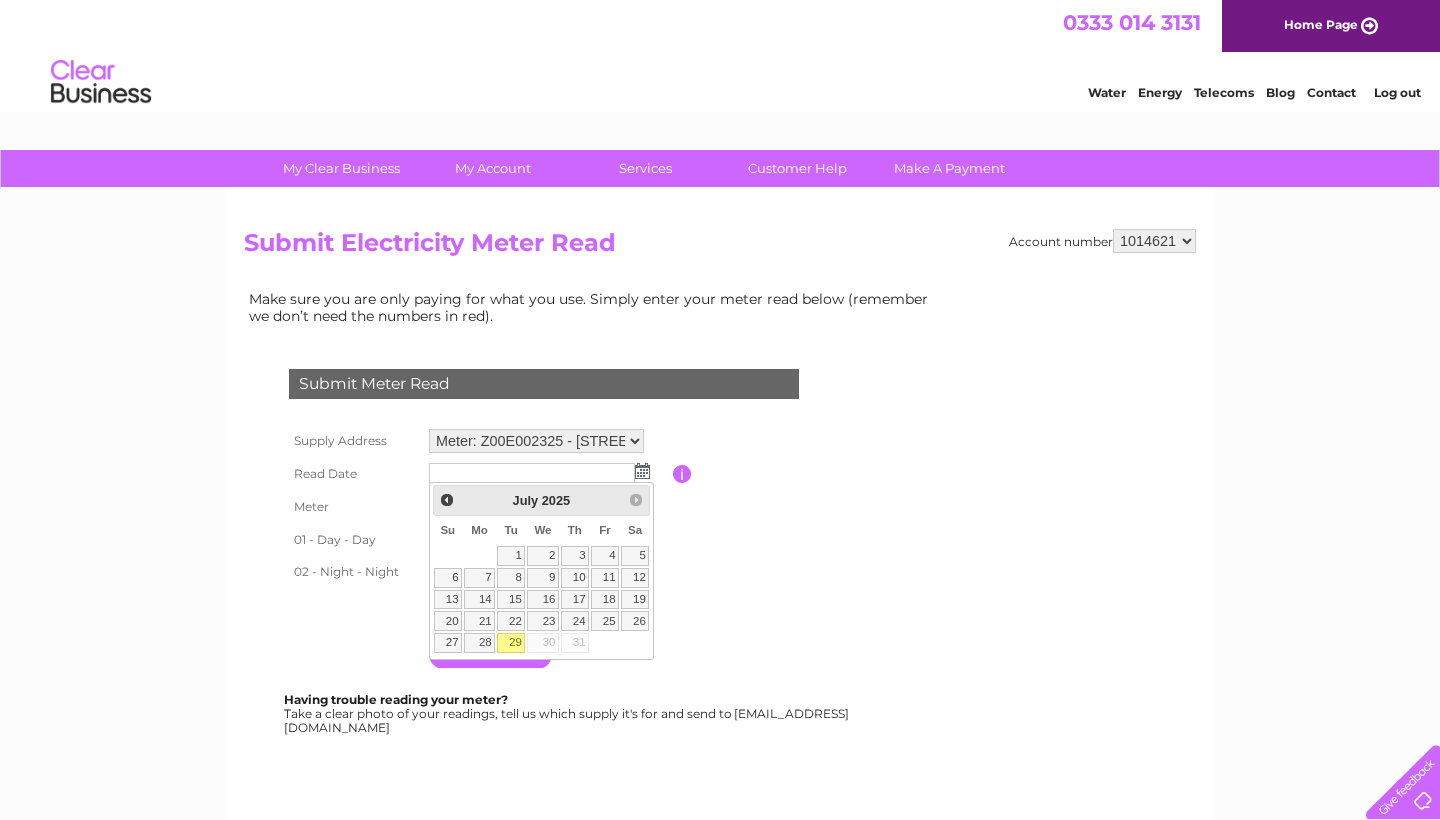 click on "29" at bounding box center (511, 643) 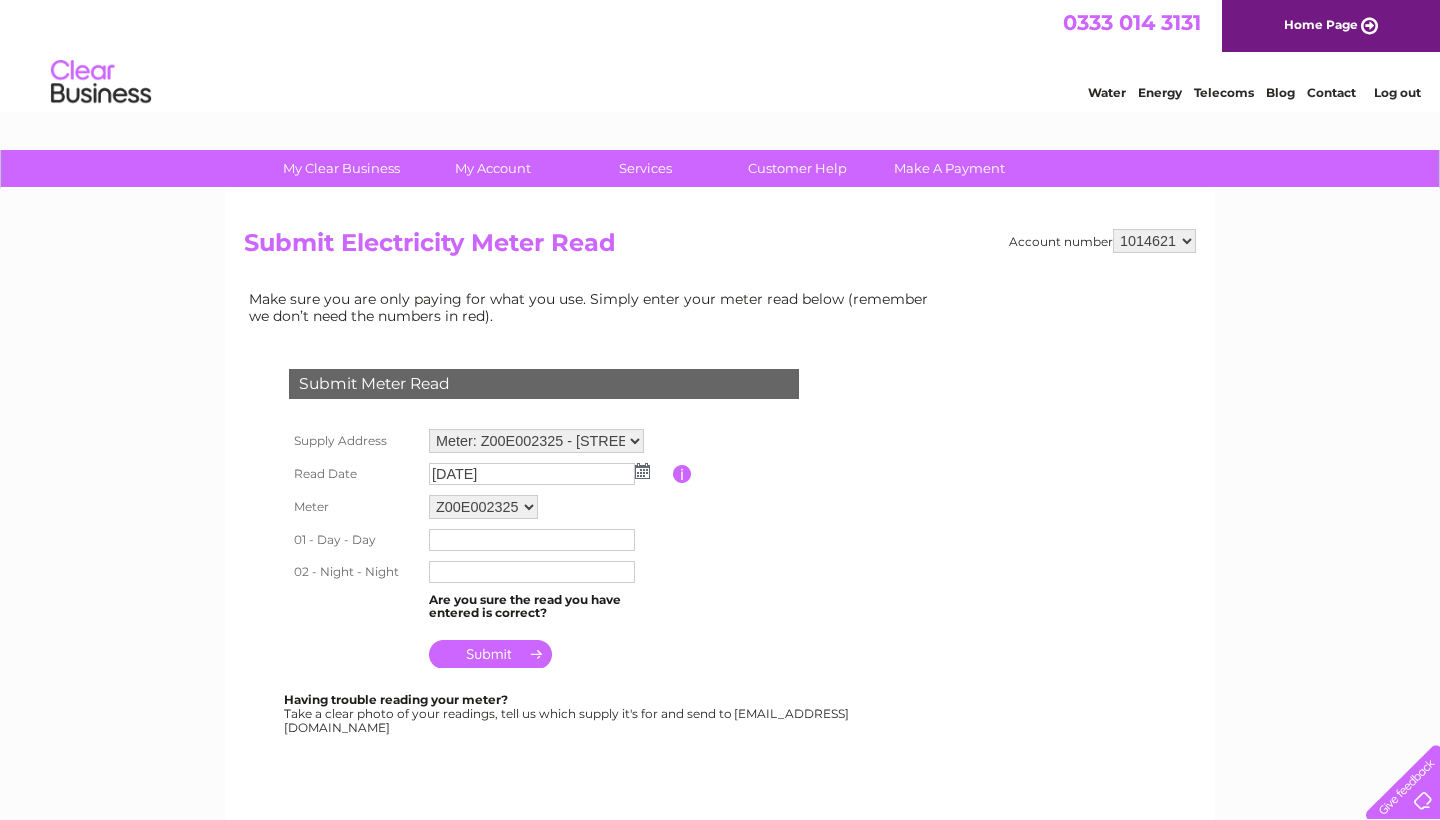 click at bounding box center [532, 540] 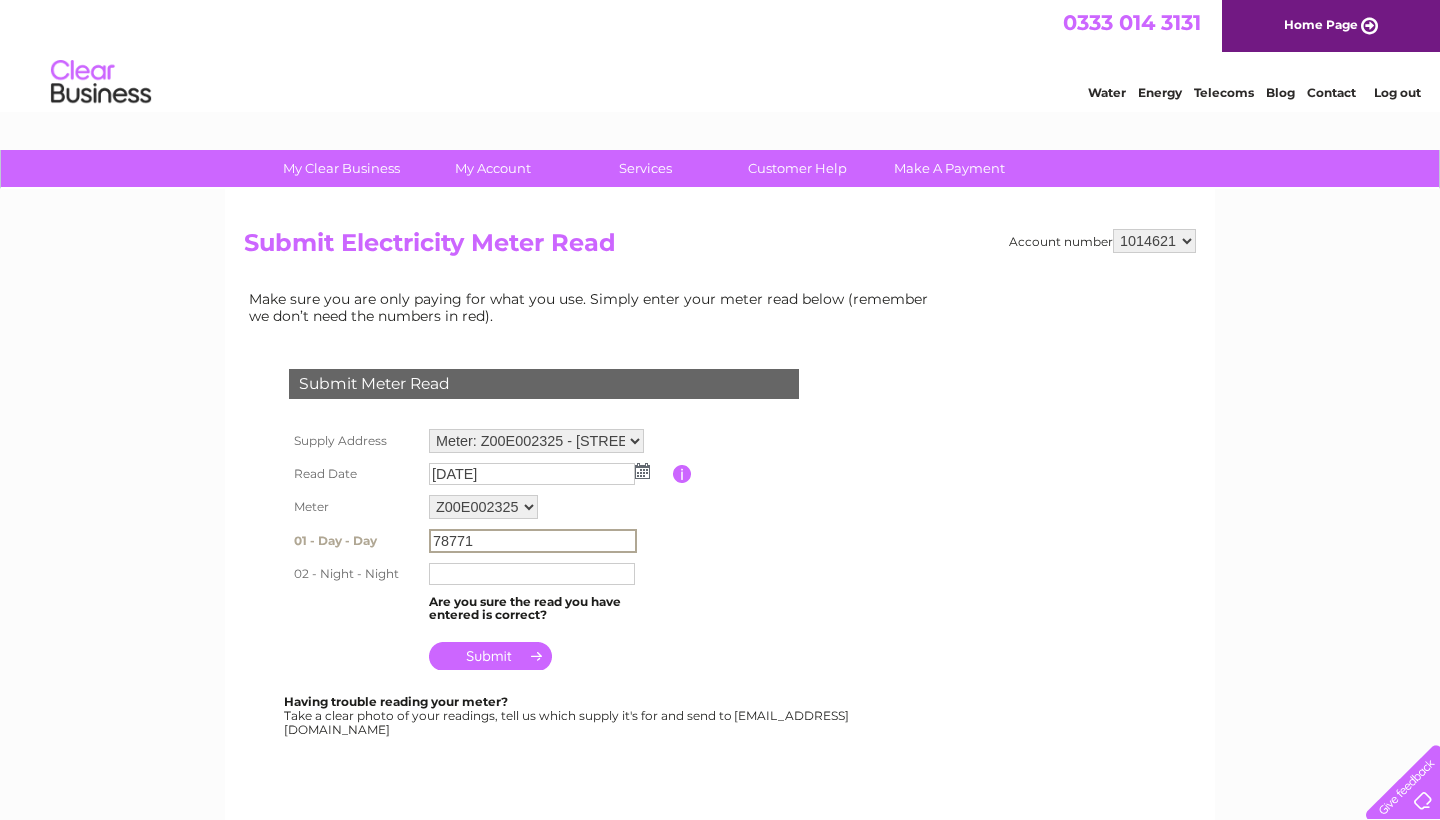 type on "78771" 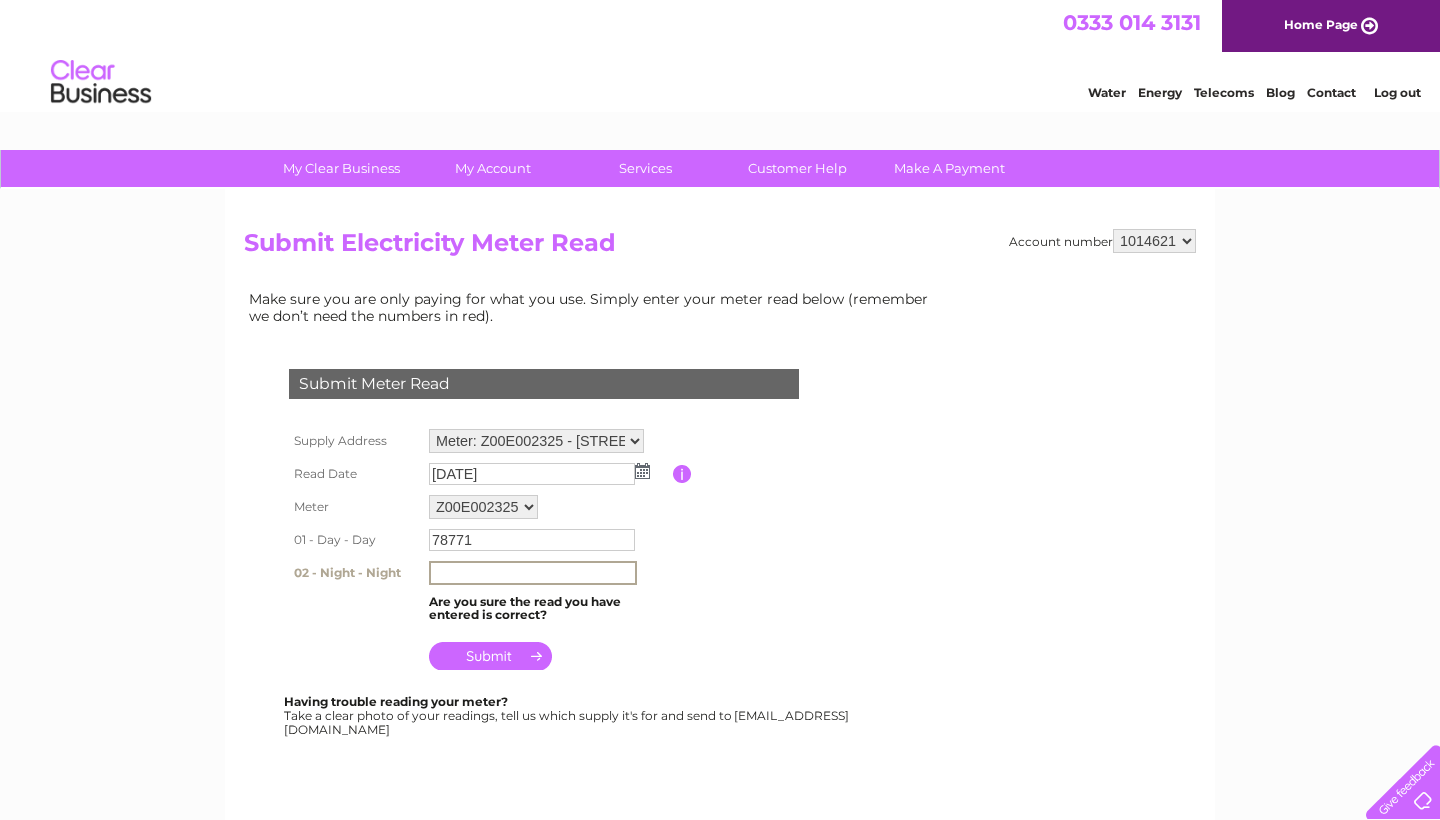 click at bounding box center (533, 573) 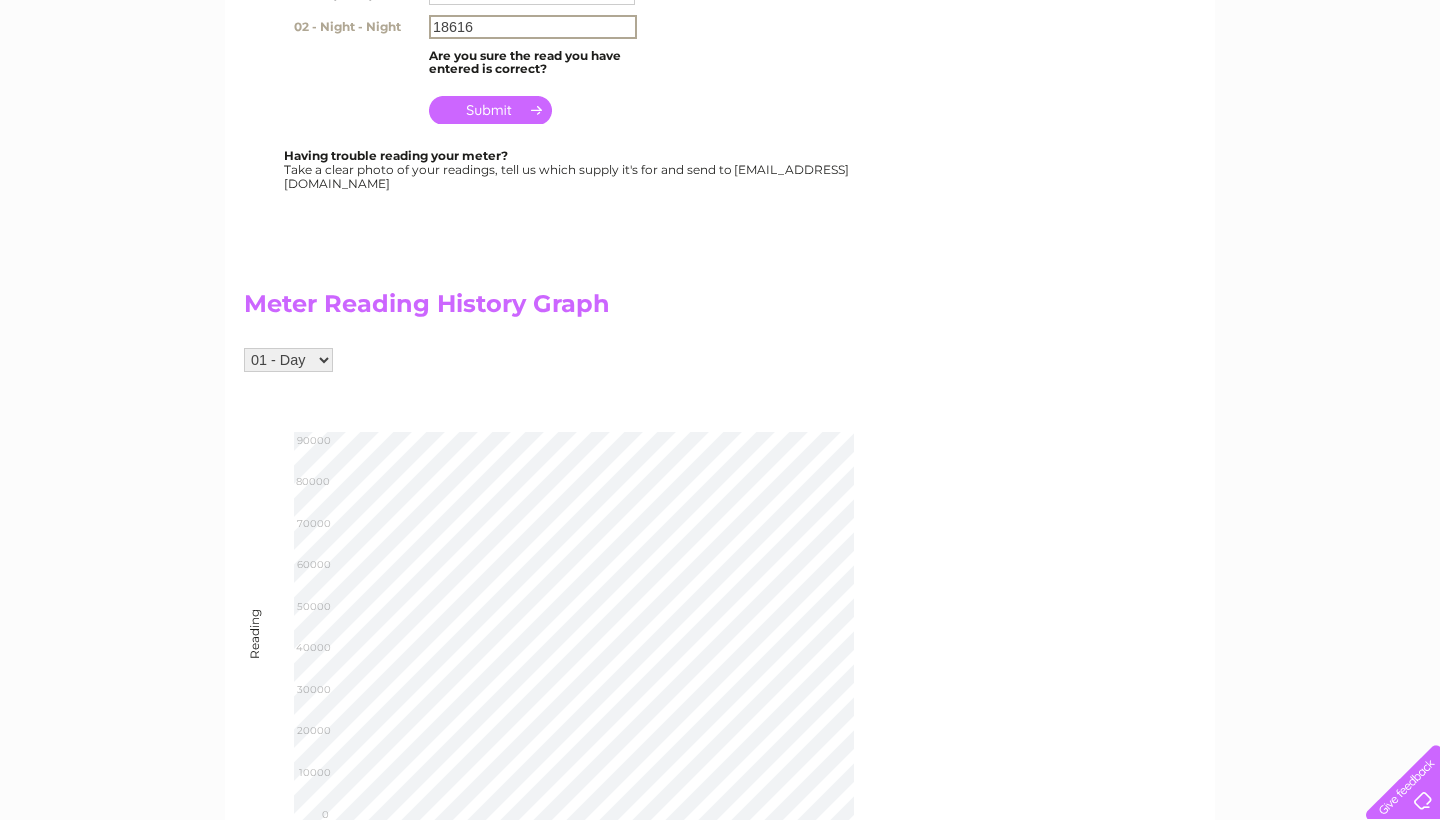 scroll, scrollTop: 556, scrollLeft: 0, axis: vertical 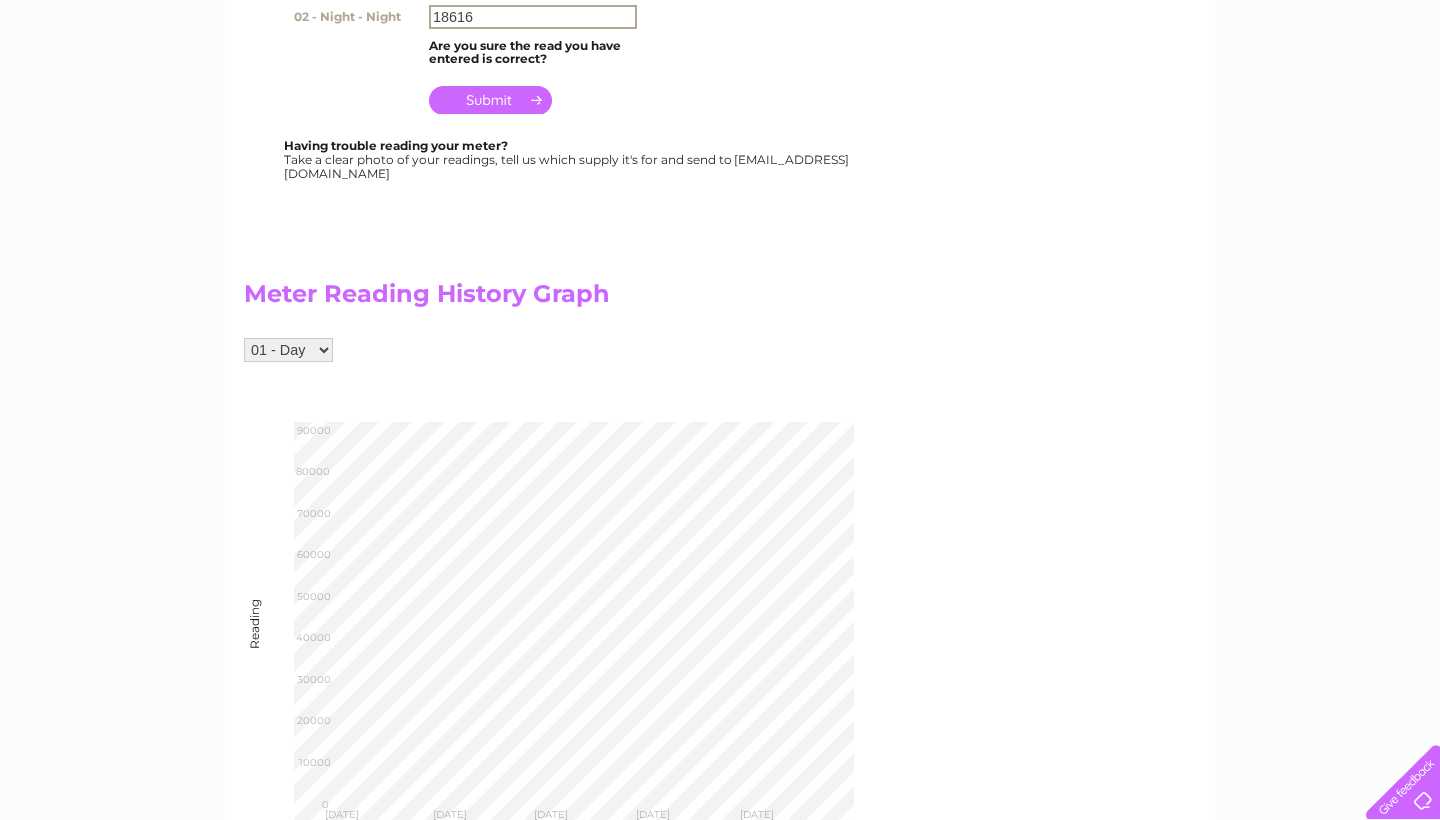 type on "18616" 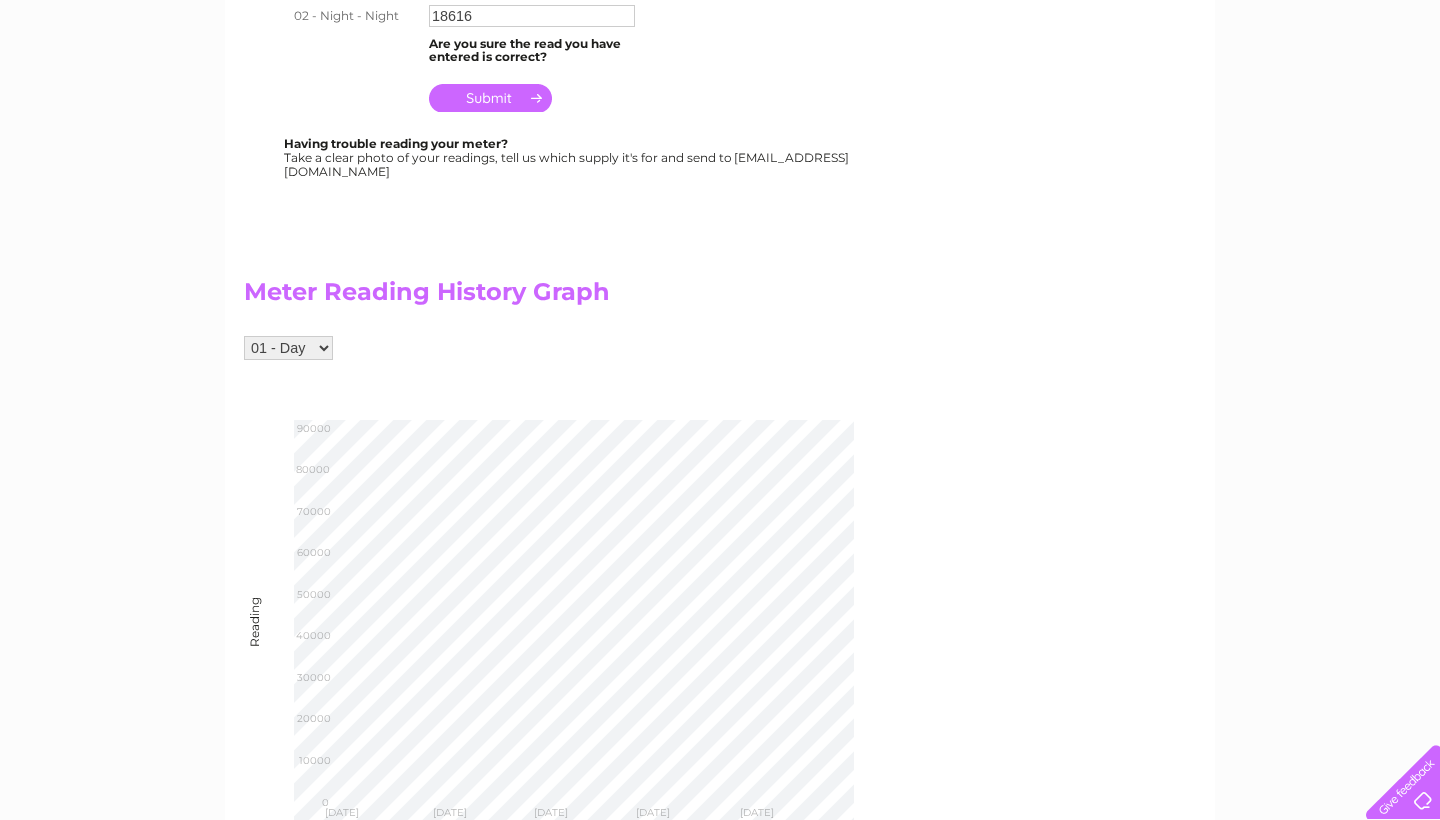 select on "256033" 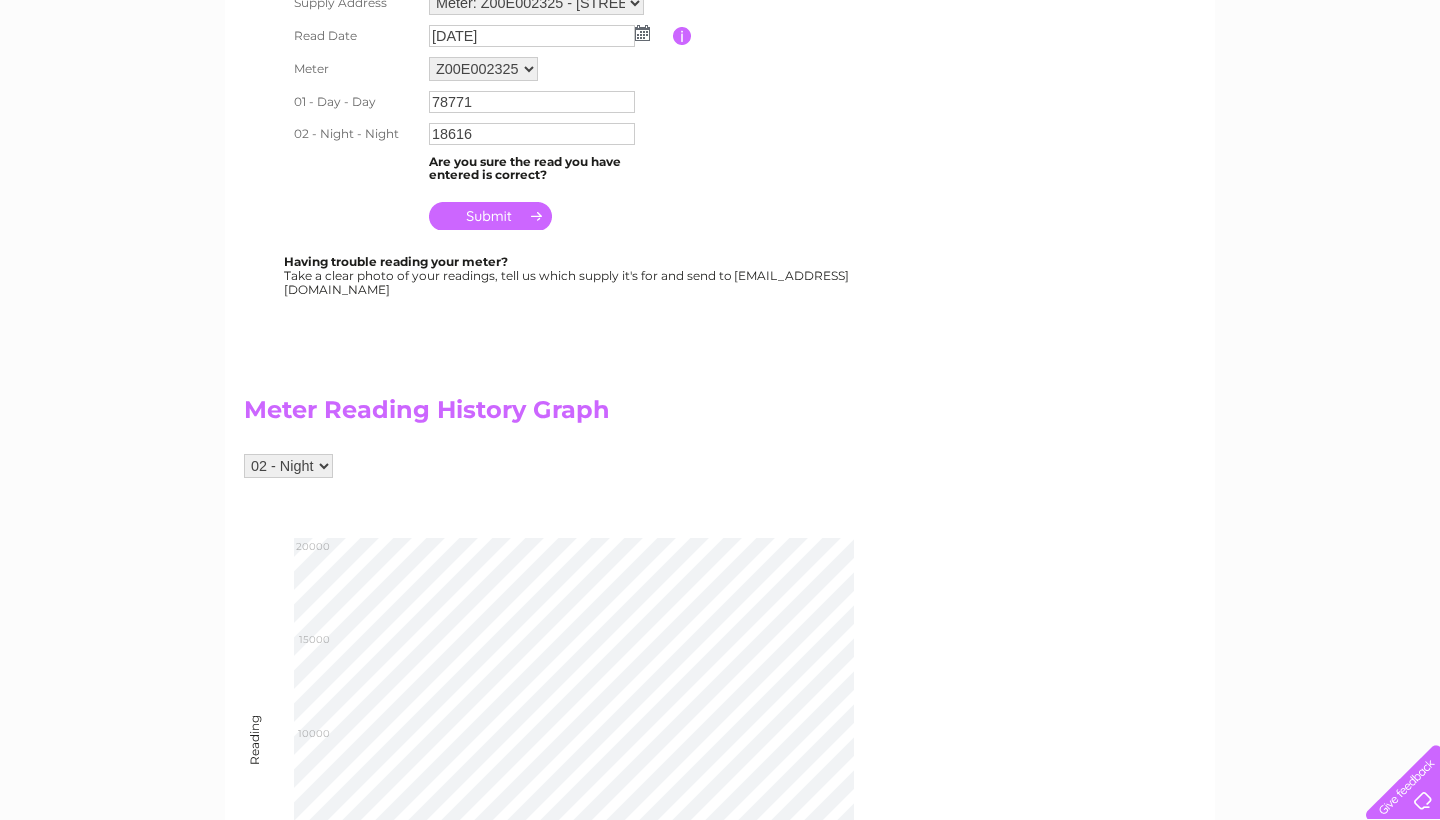 scroll, scrollTop: 430, scrollLeft: 0, axis: vertical 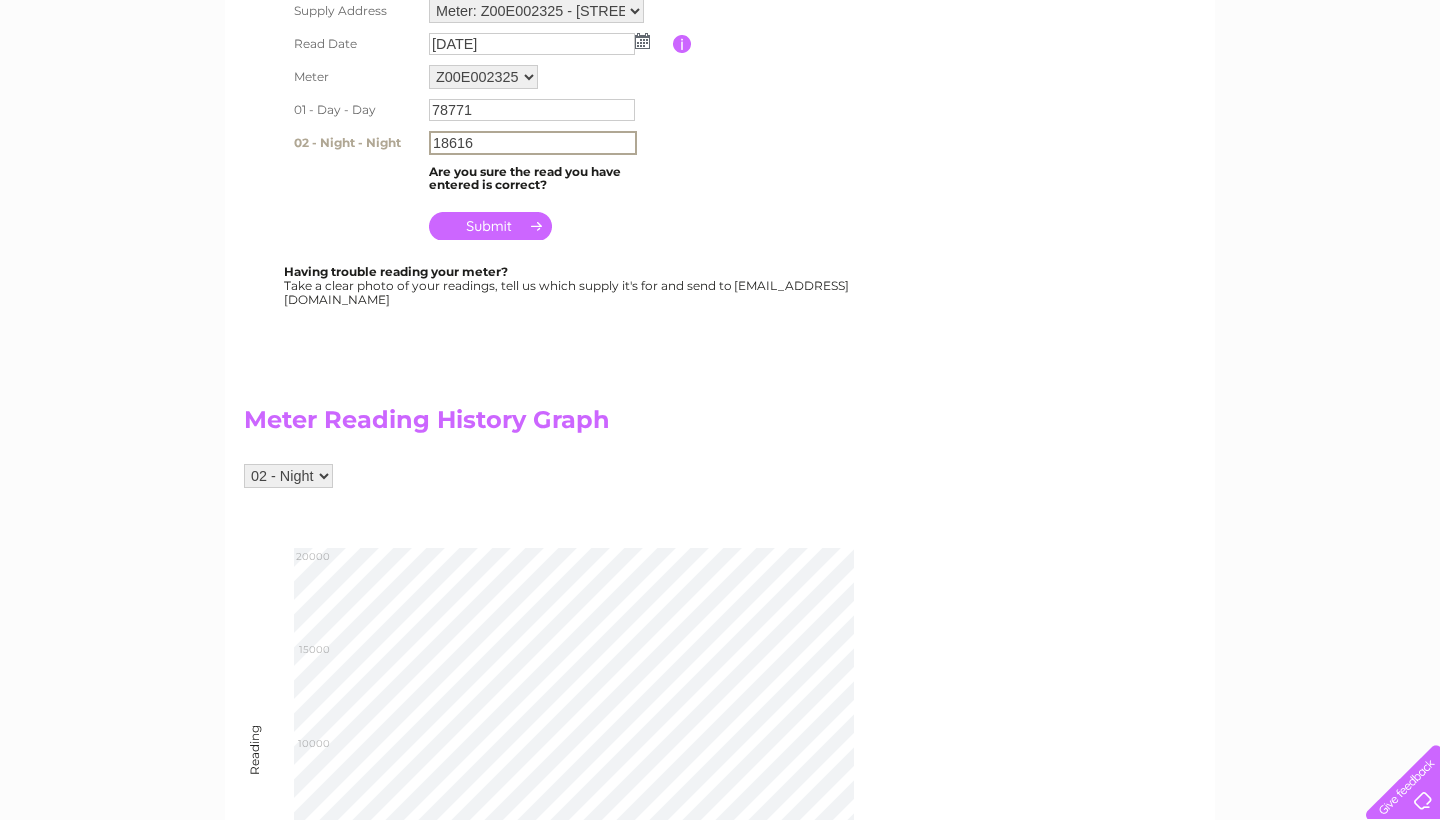click on "18616" at bounding box center [533, 143] 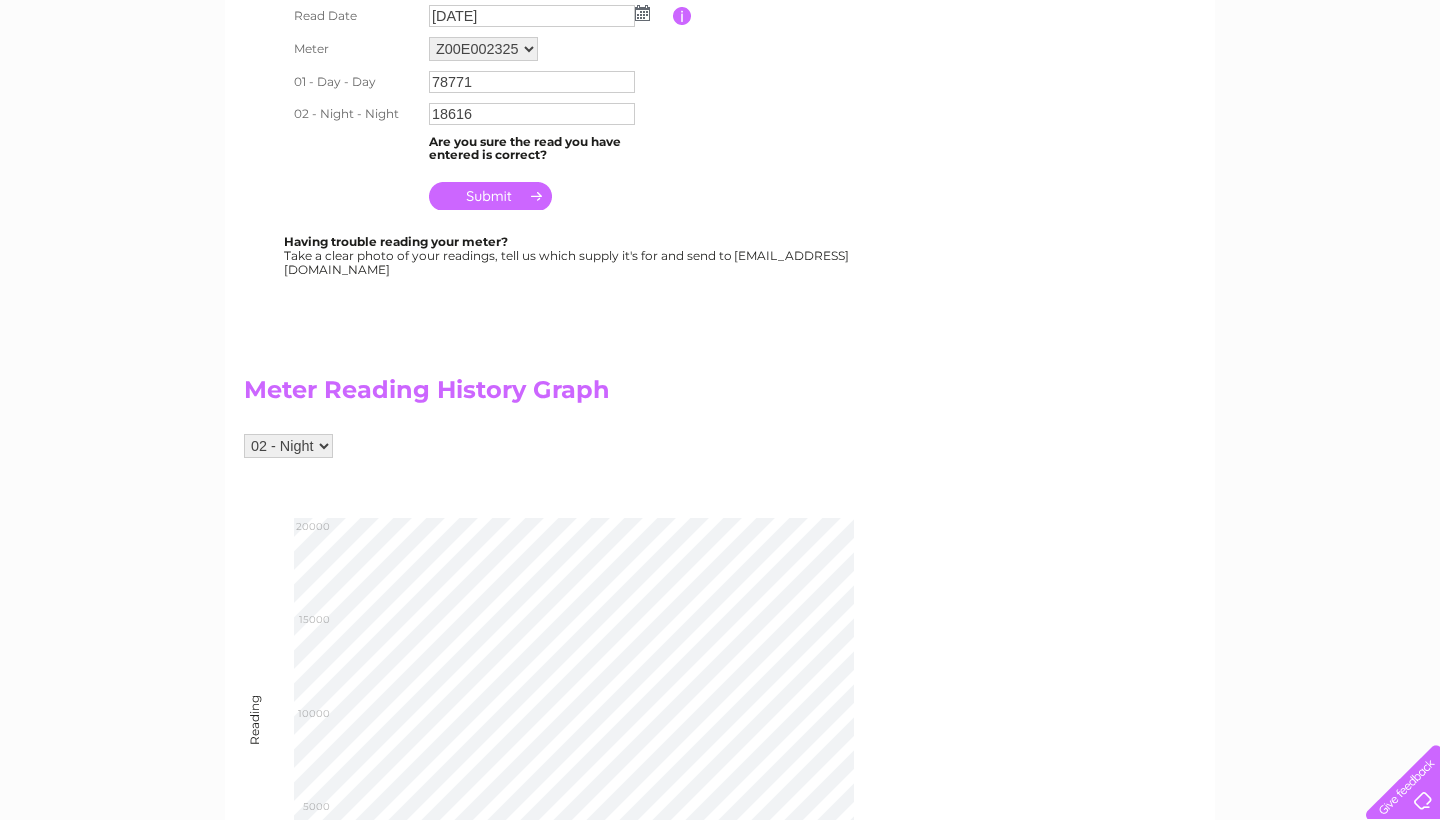 scroll, scrollTop: 410, scrollLeft: 0, axis: vertical 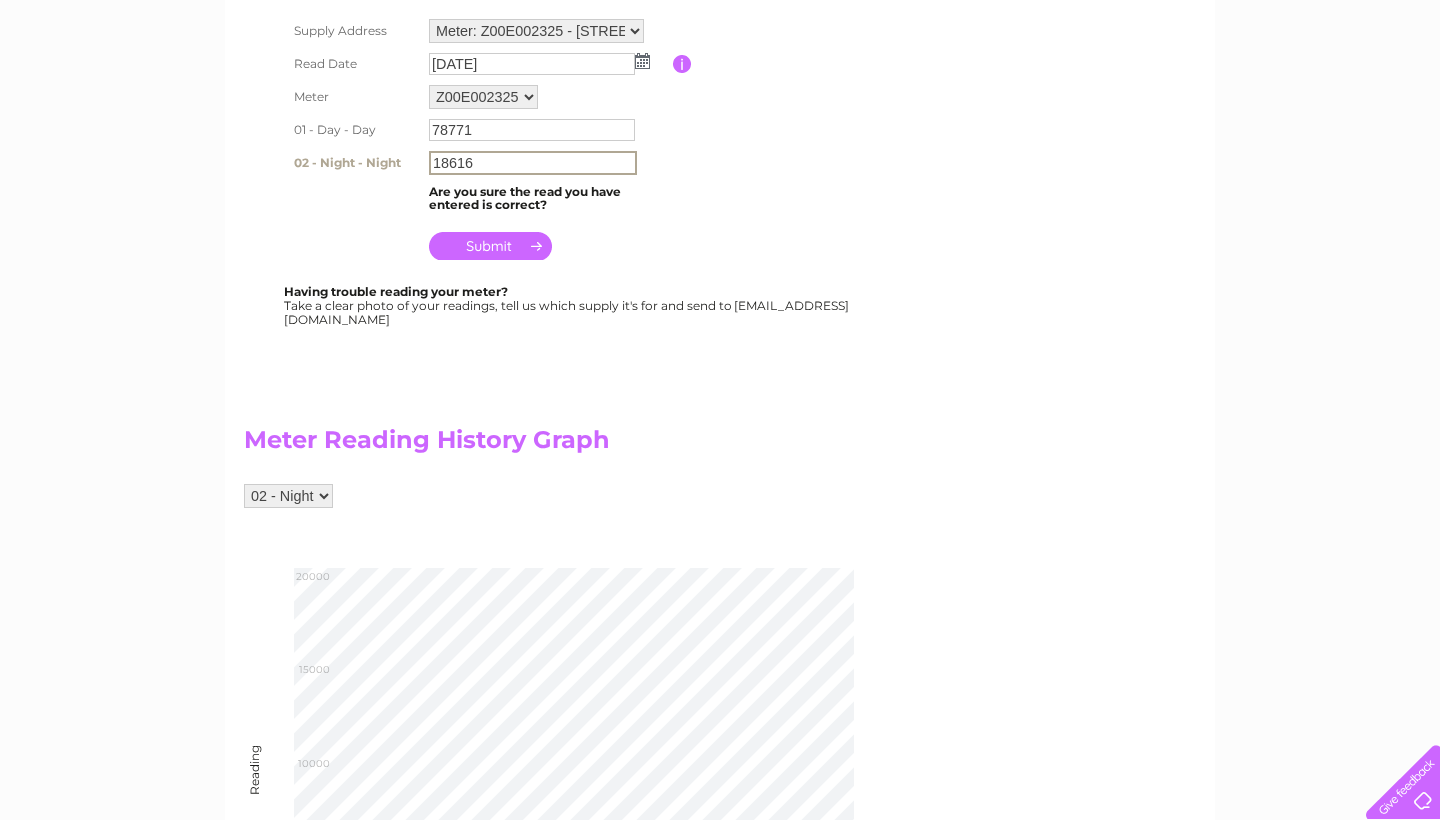 click on "18616" at bounding box center [533, 163] 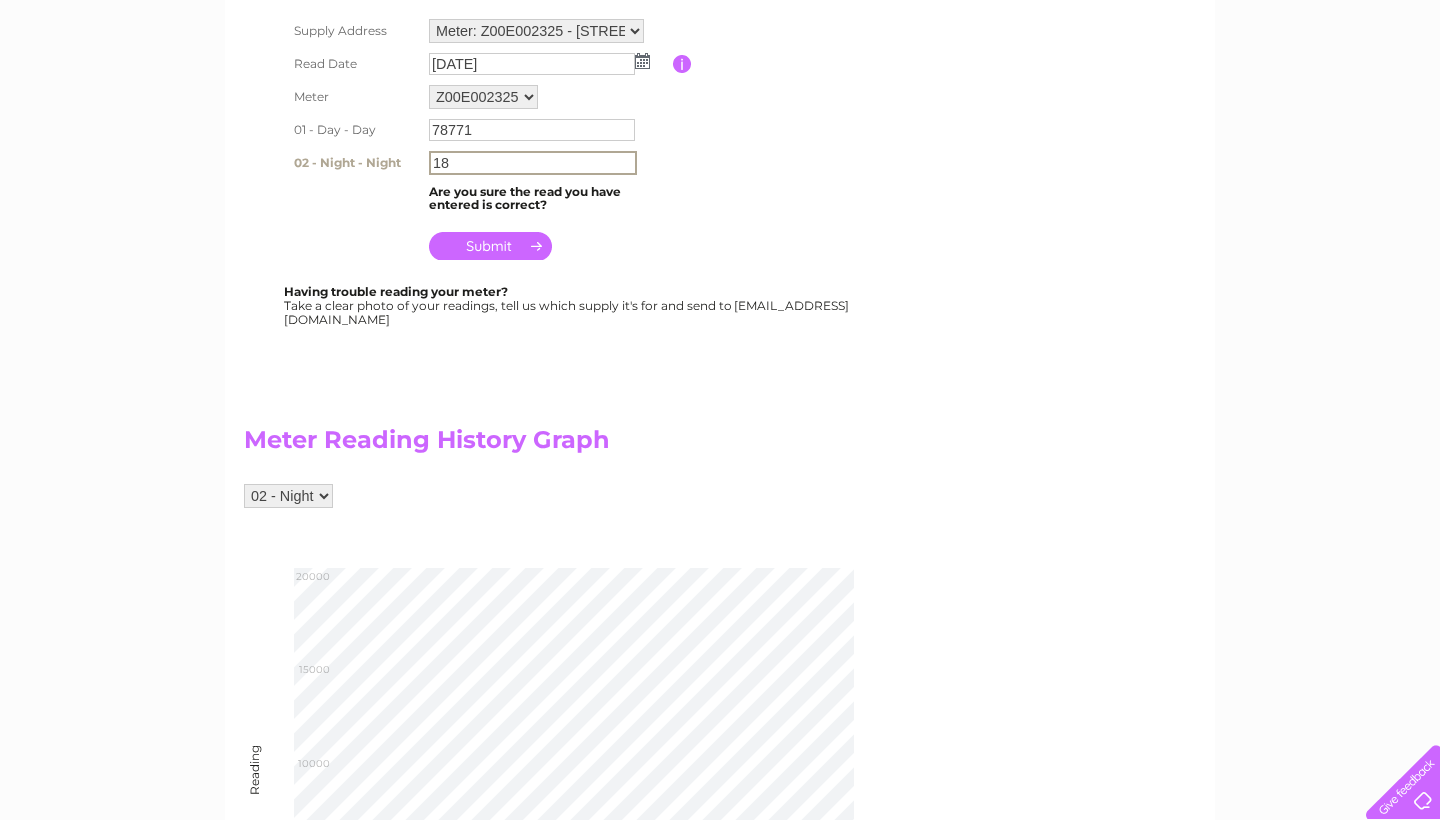 type on "1" 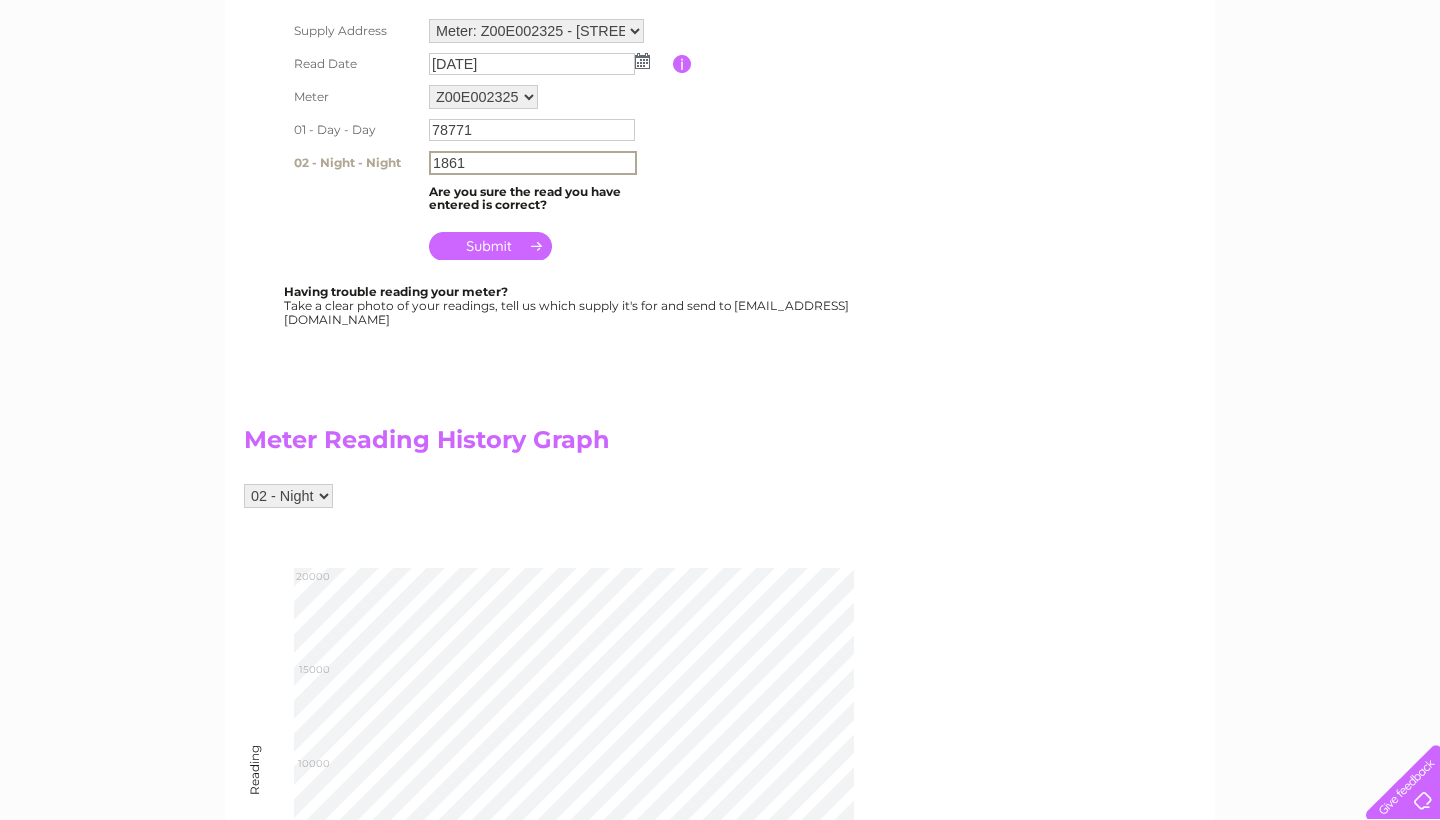 type on "18616" 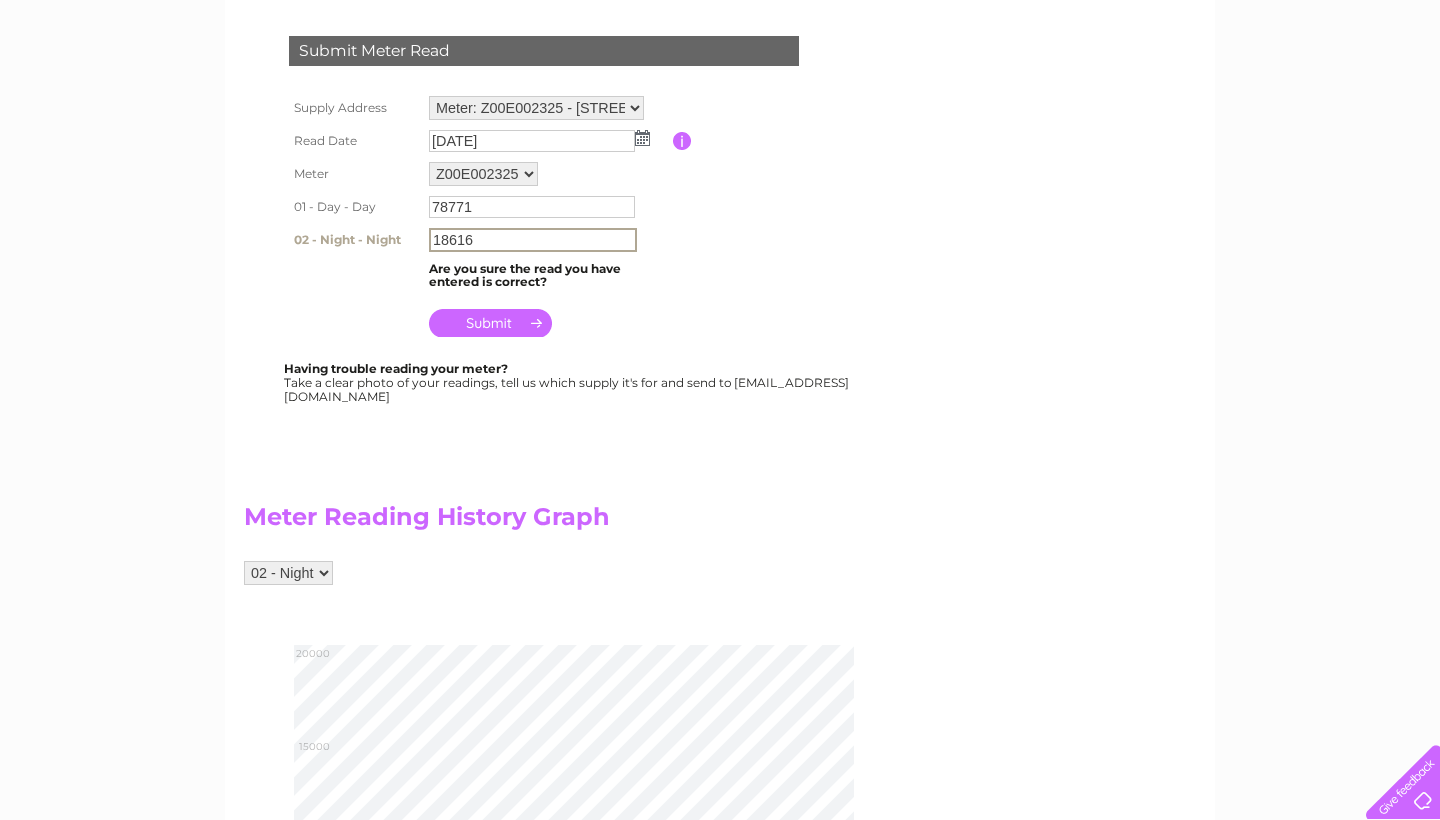 scroll, scrollTop: 332, scrollLeft: 0, axis: vertical 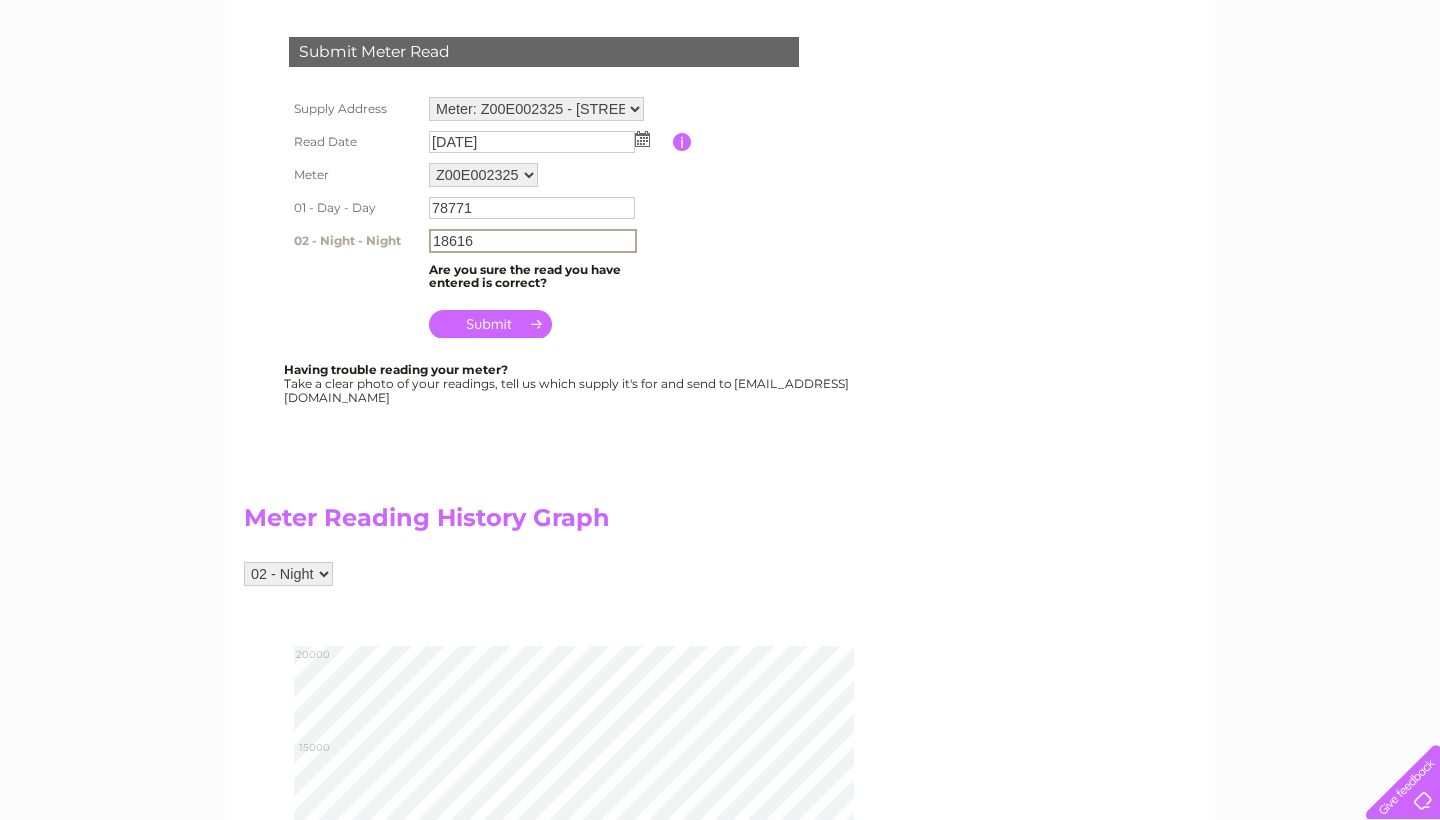 click at bounding box center (490, 324) 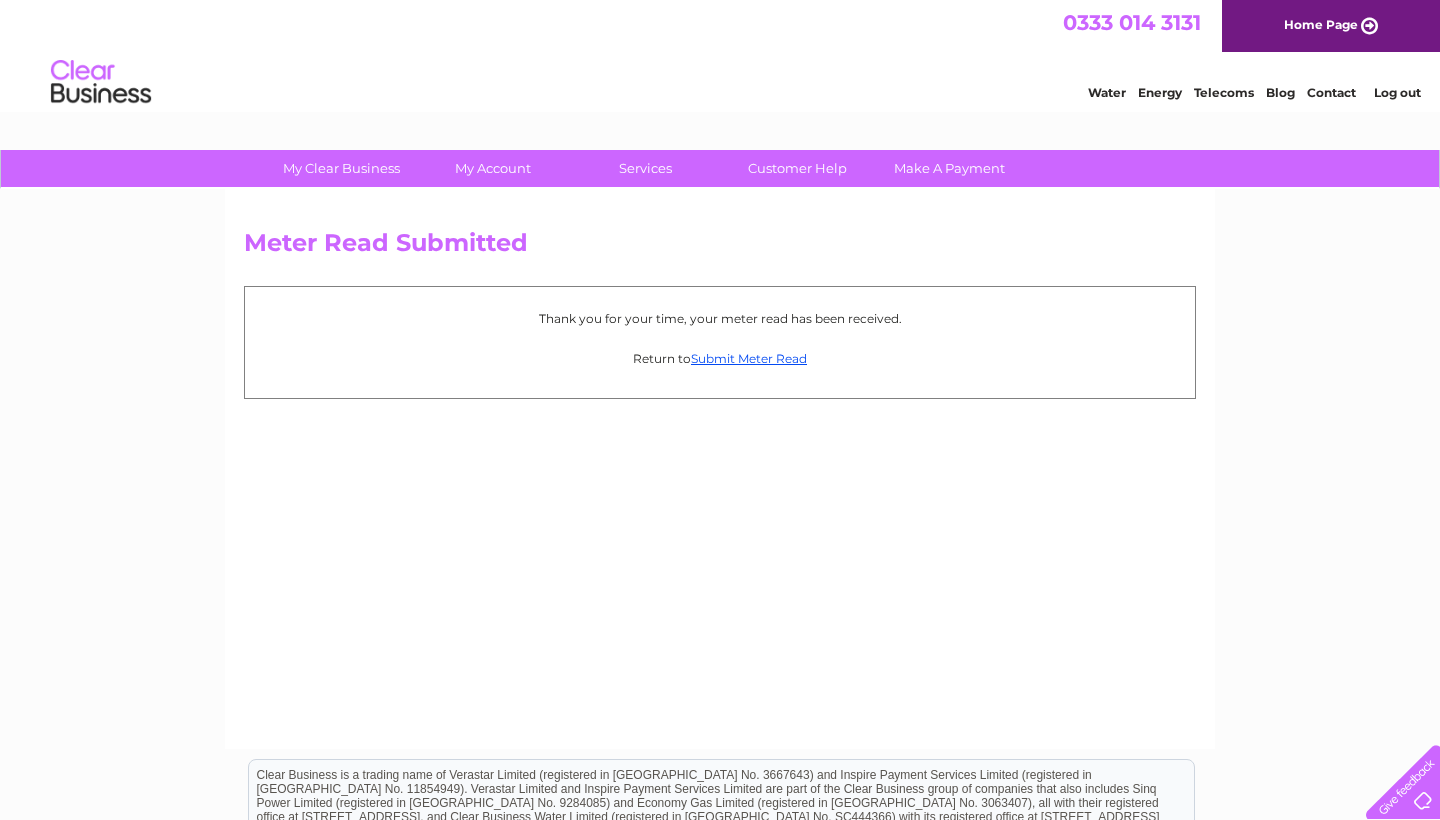 scroll, scrollTop: 0, scrollLeft: 0, axis: both 